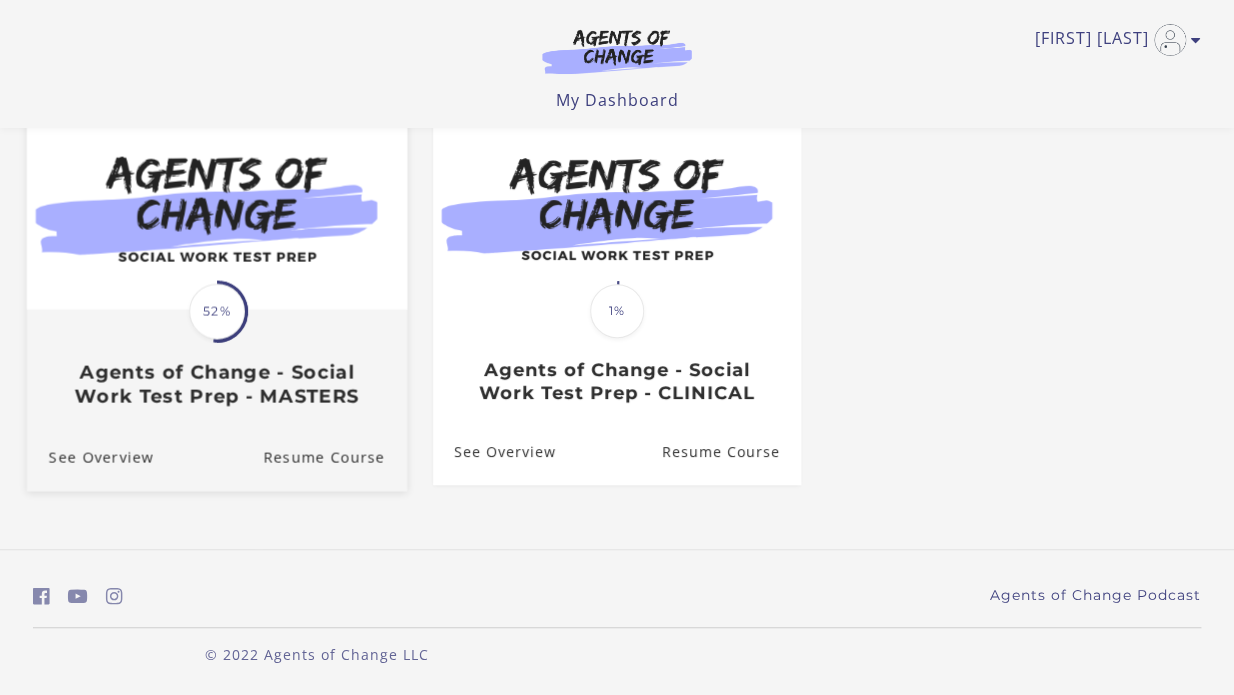 scroll, scrollTop: 197, scrollLeft: 0, axis: vertical 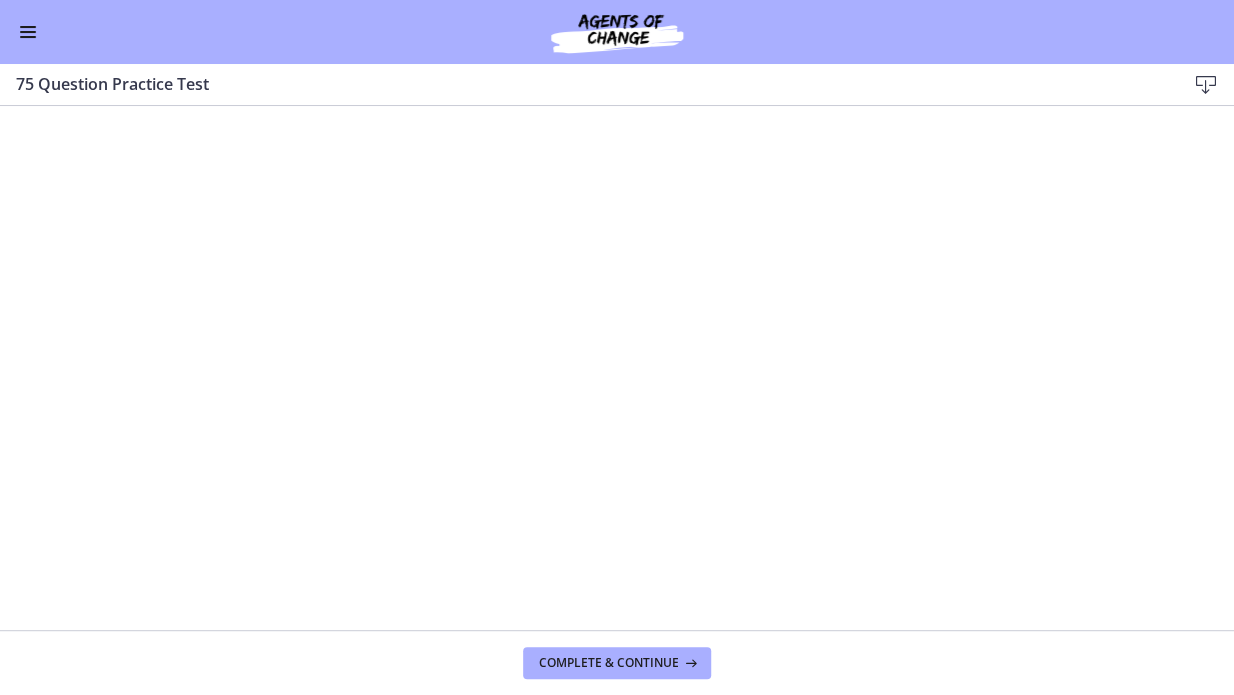click at bounding box center (28, 32) 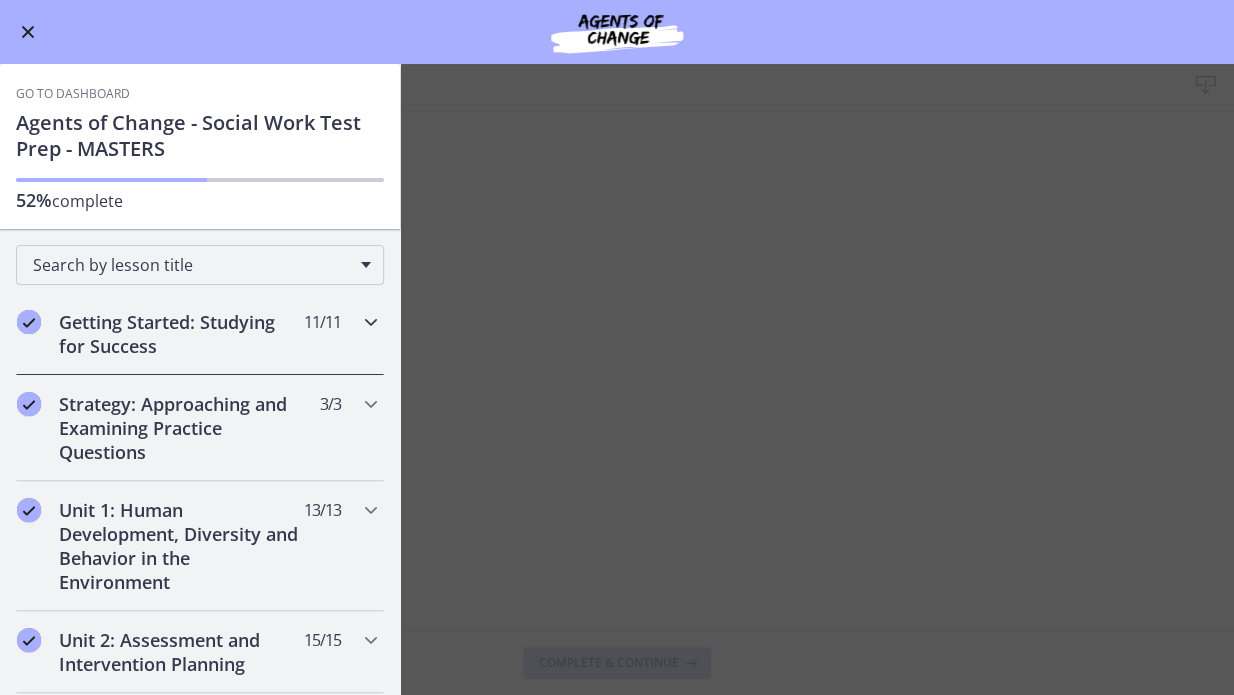 click on "Getting Started: Studying for Success" at bounding box center (181, 334) 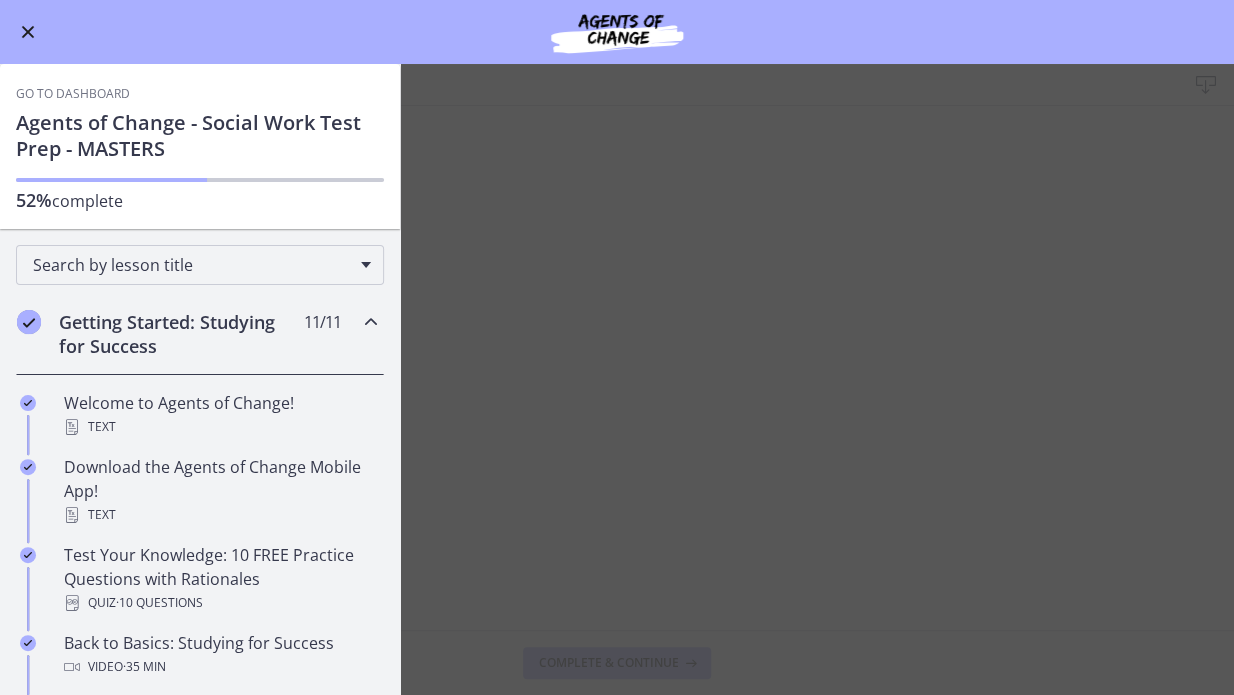click on "Getting Started: Studying for Success" at bounding box center (181, 334) 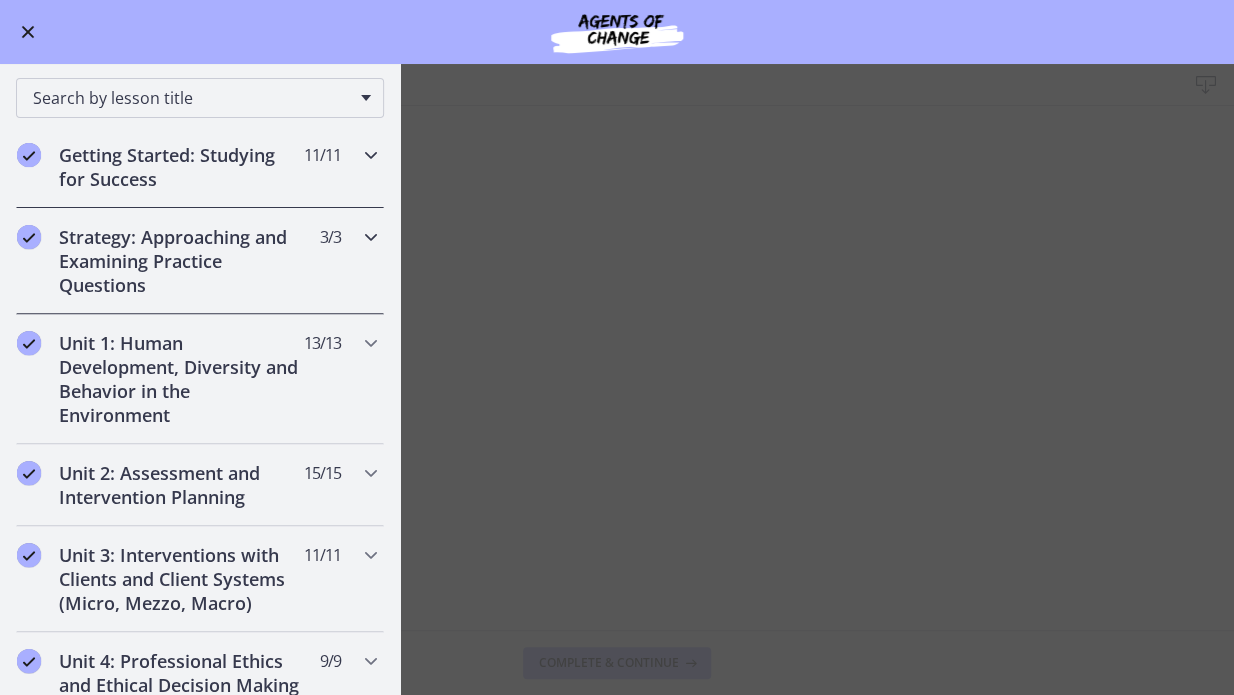 scroll, scrollTop: 168, scrollLeft: 0, axis: vertical 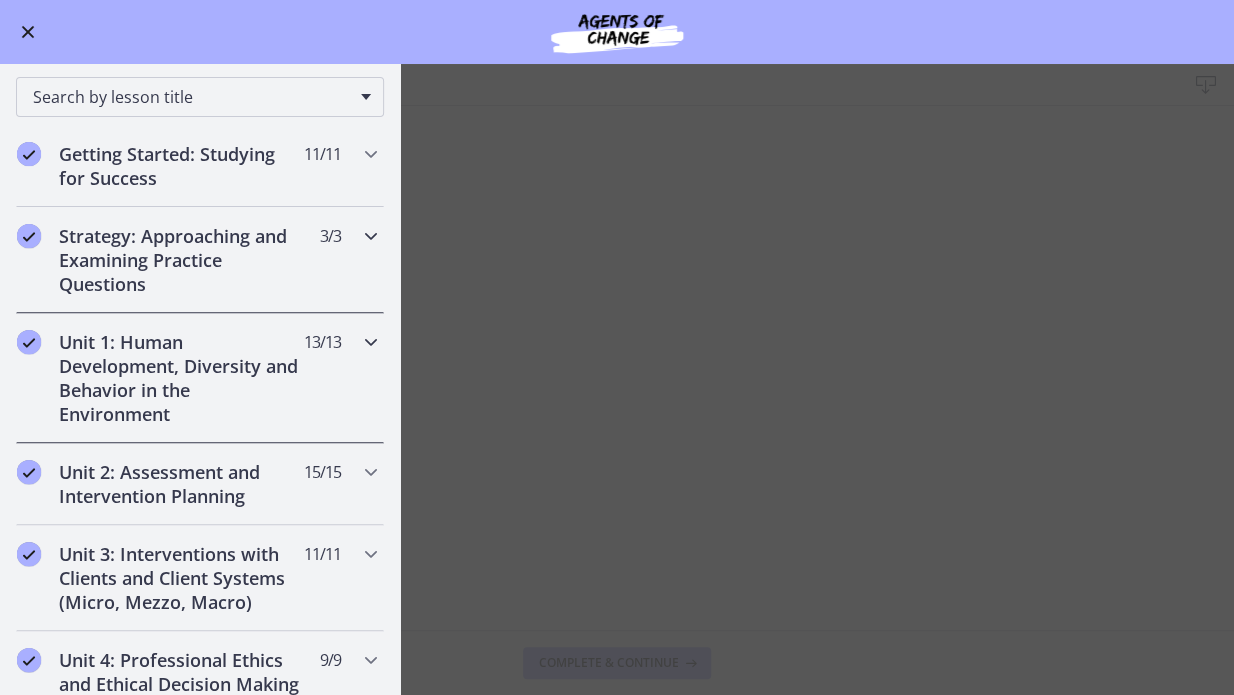click on "Unit 1: Human Development, Diversity and Behavior in the Environment" at bounding box center (181, 378) 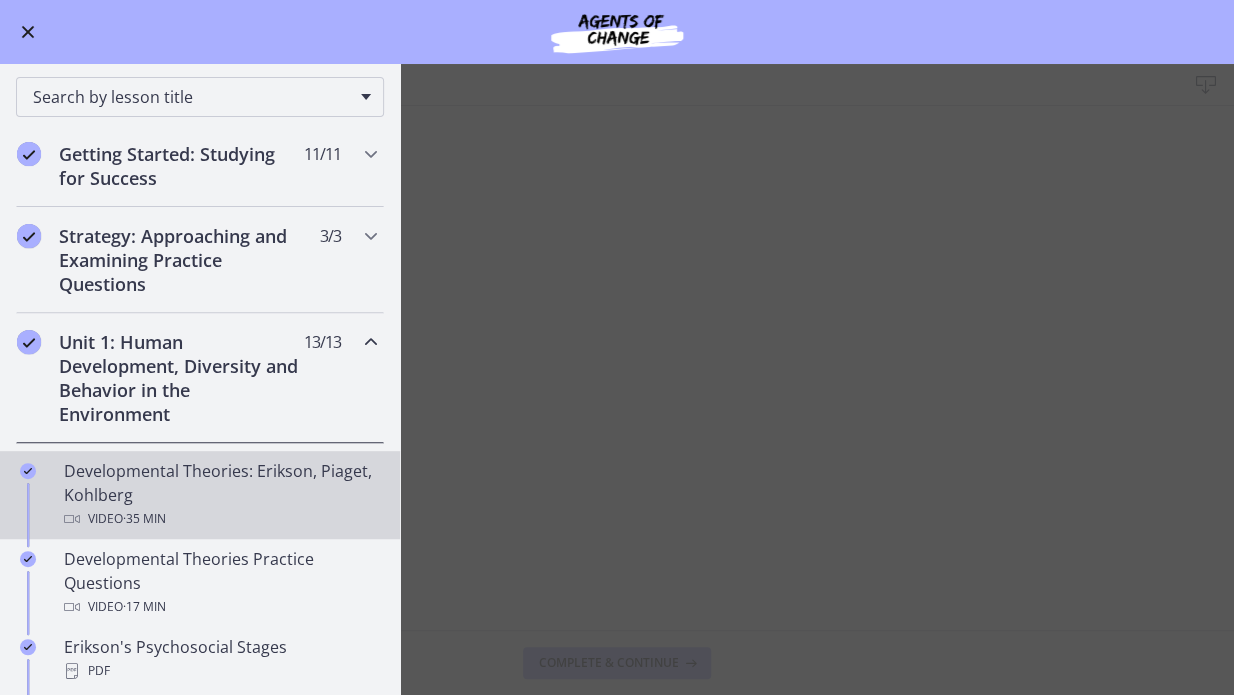 click on "Developmental Theories: Erikson, Piaget, Kohlberg
Video
·  35 min" at bounding box center (220, 495) 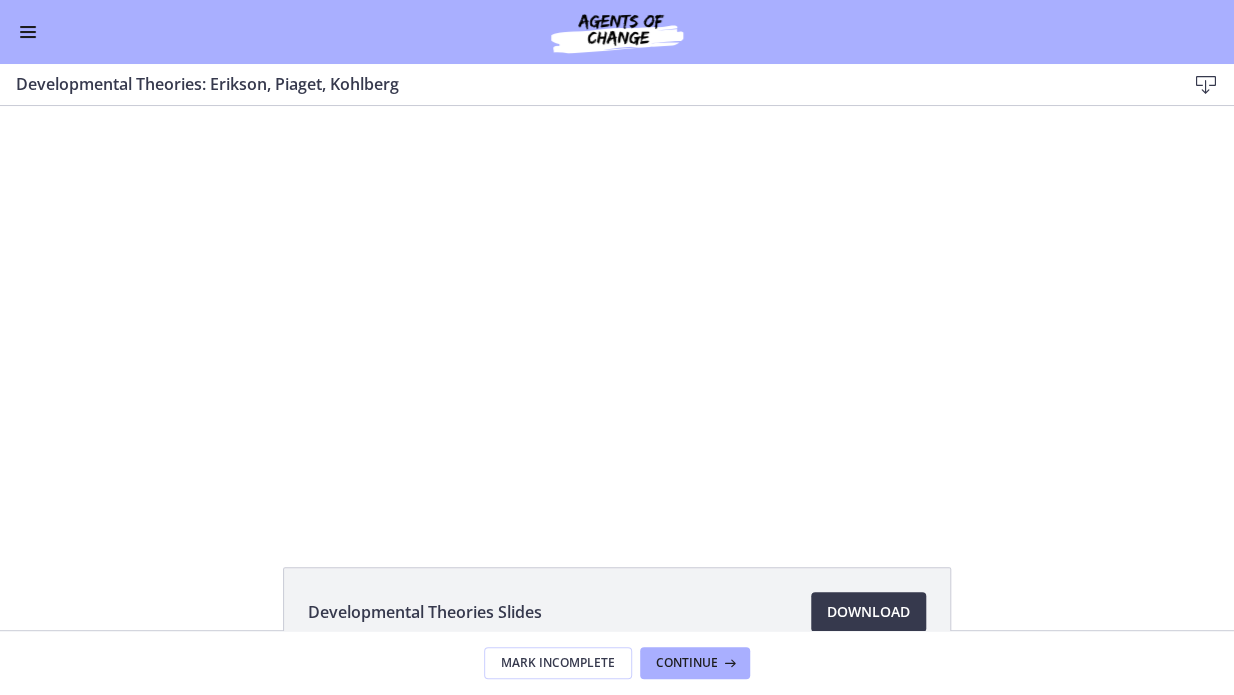 scroll, scrollTop: 0, scrollLeft: 0, axis: both 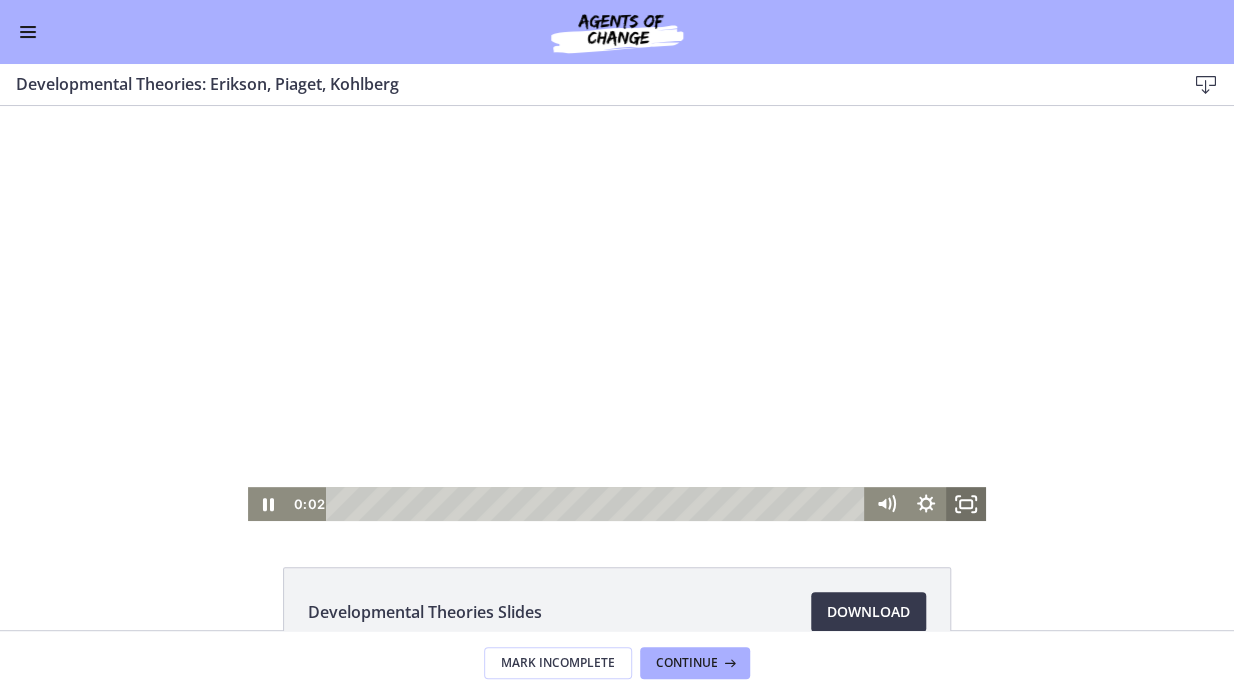 click 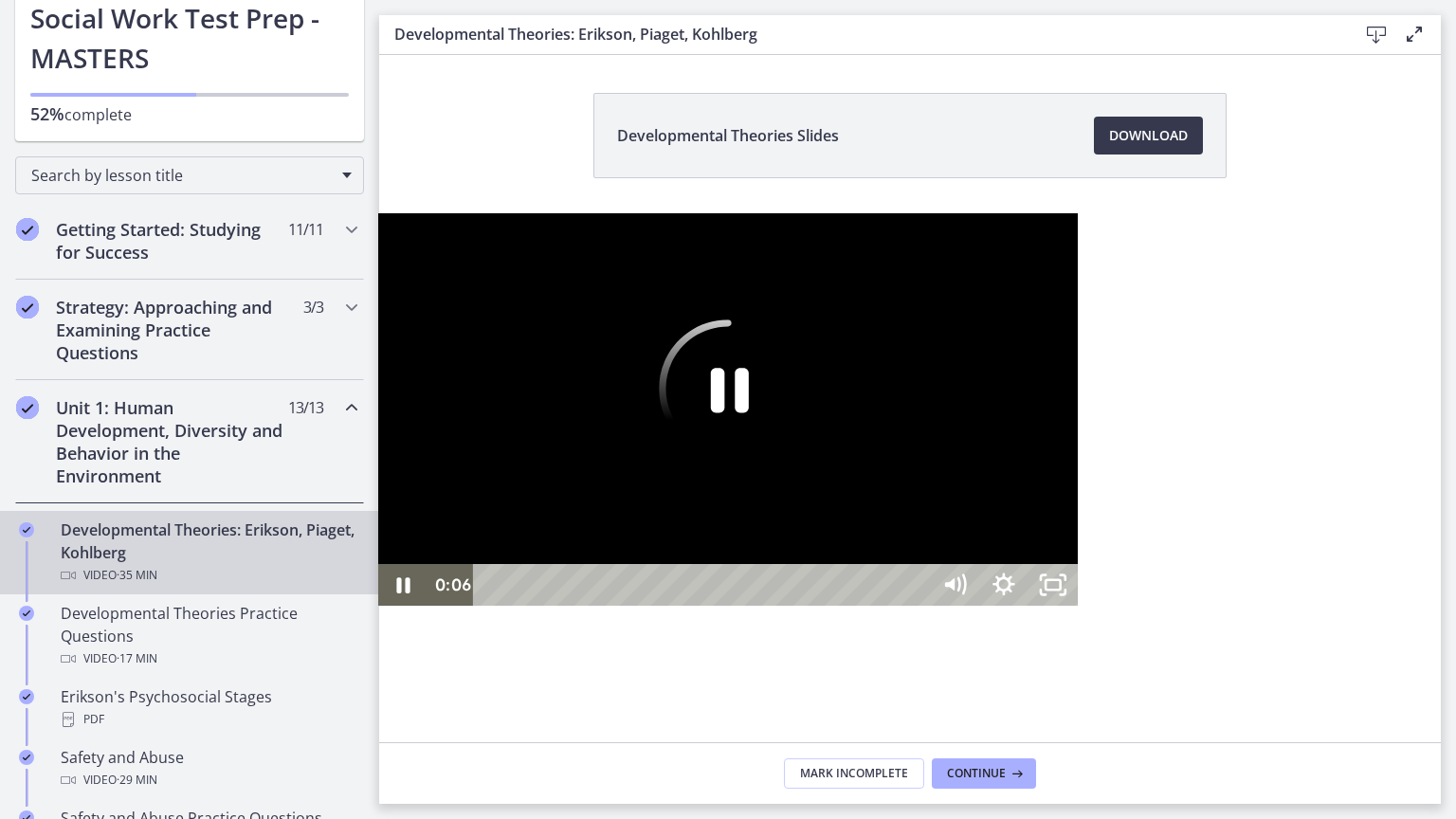 click at bounding box center (728, 410) 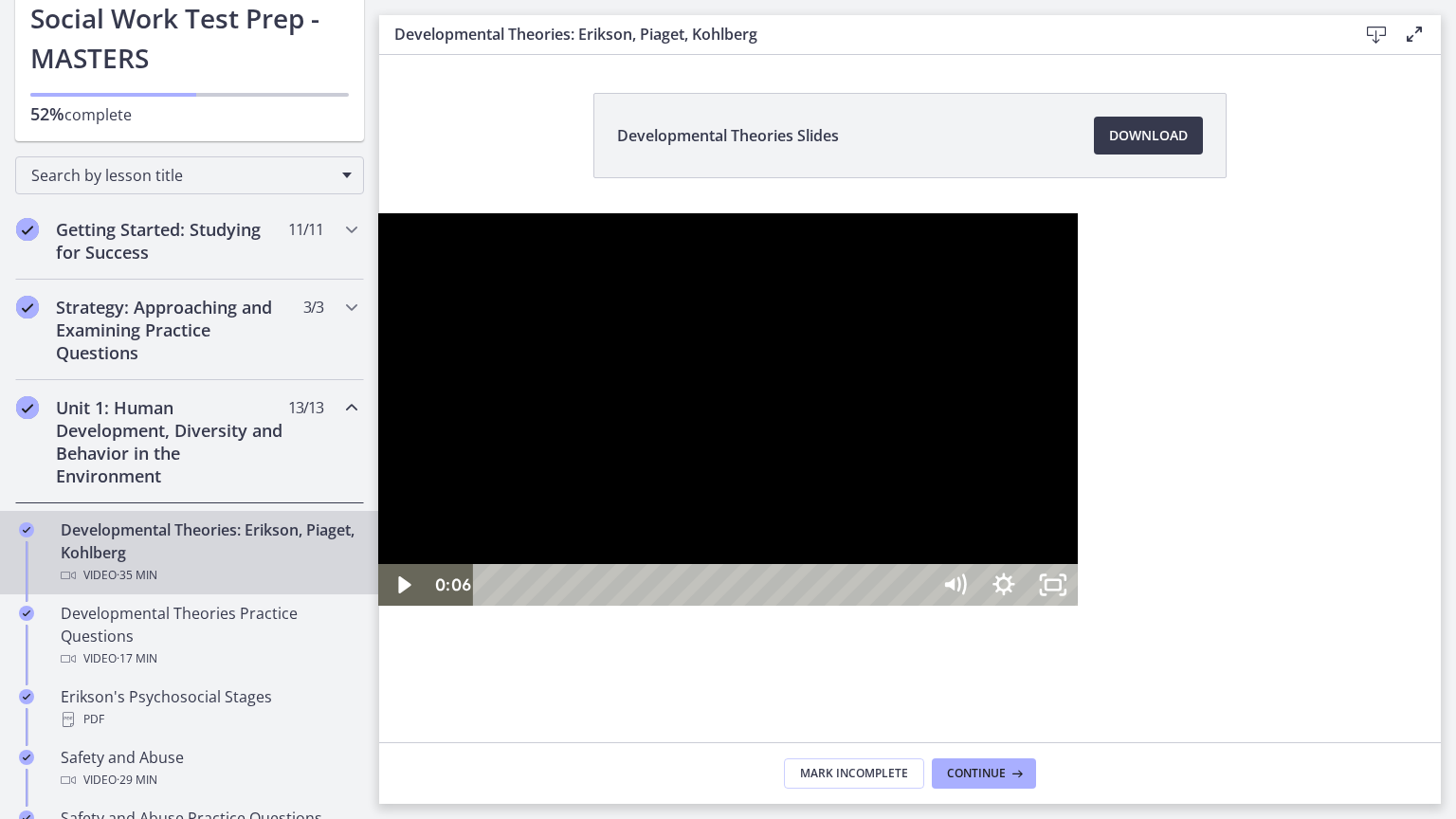 click at bounding box center (728, 410) 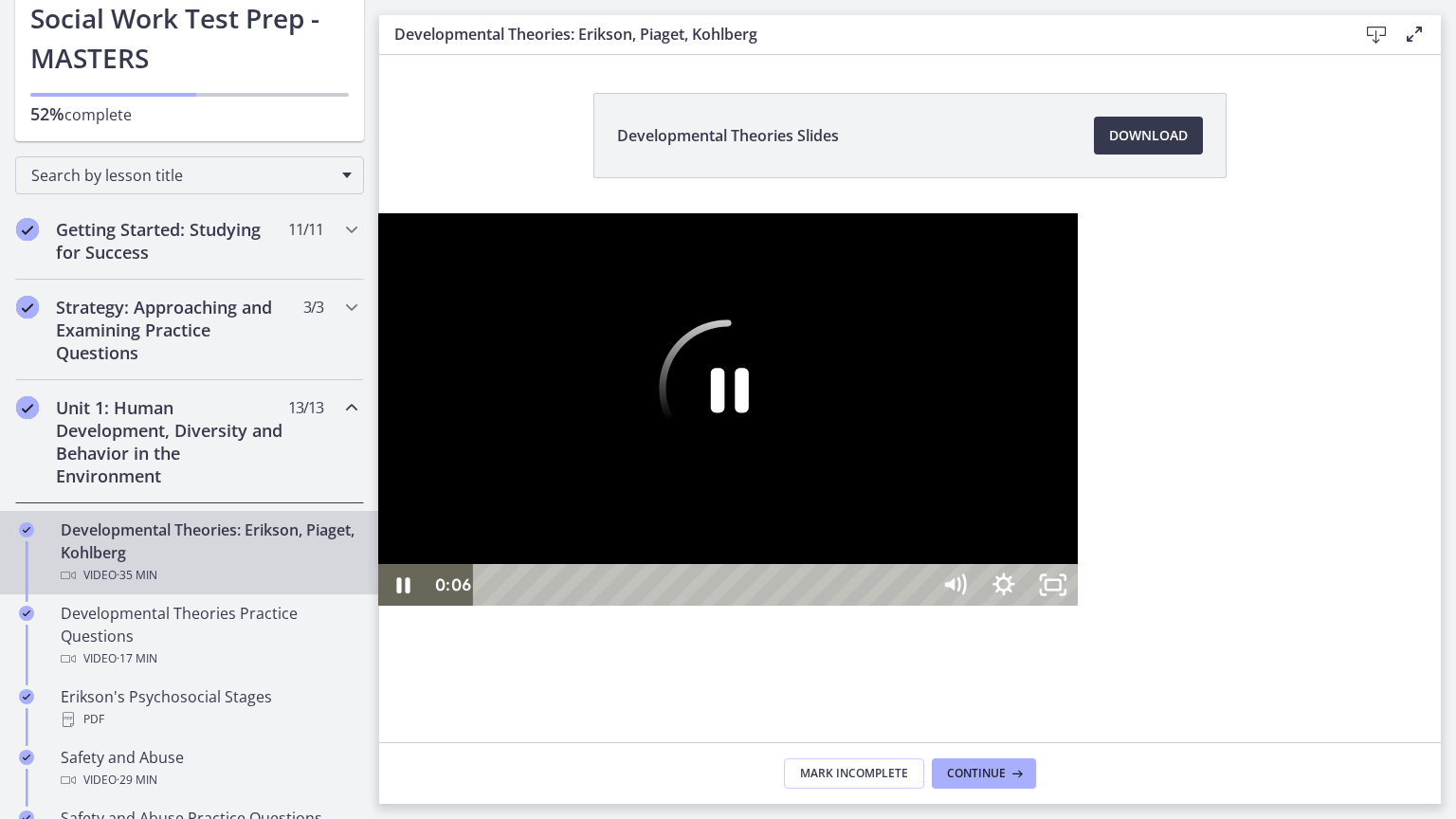 click at bounding box center [728, 410] 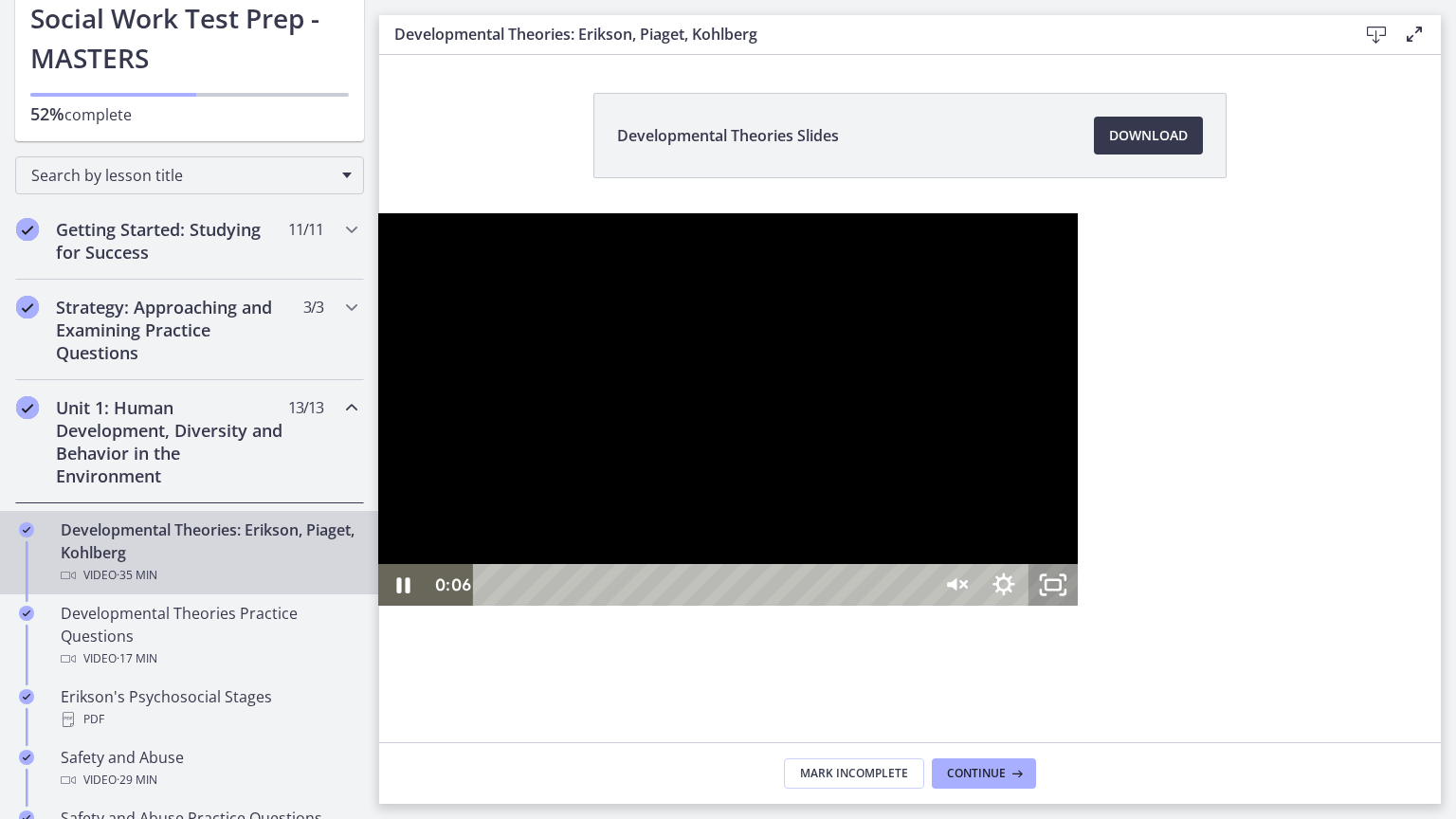 click 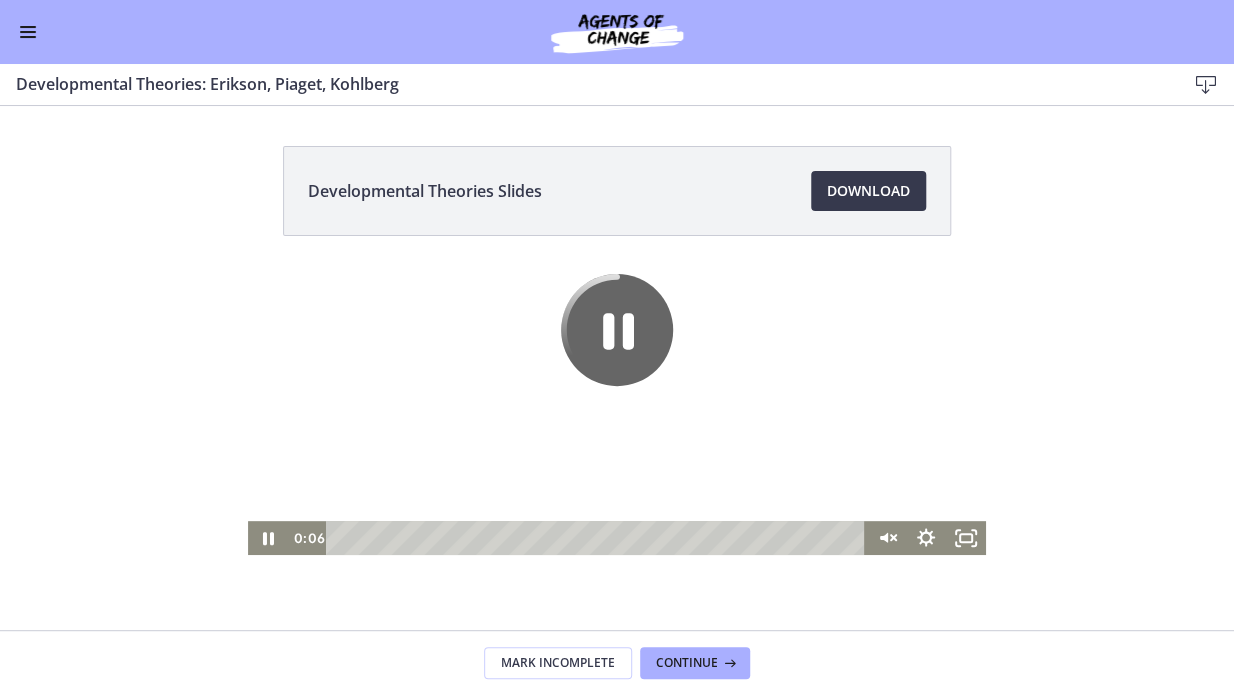 scroll, scrollTop: 166, scrollLeft: 0, axis: vertical 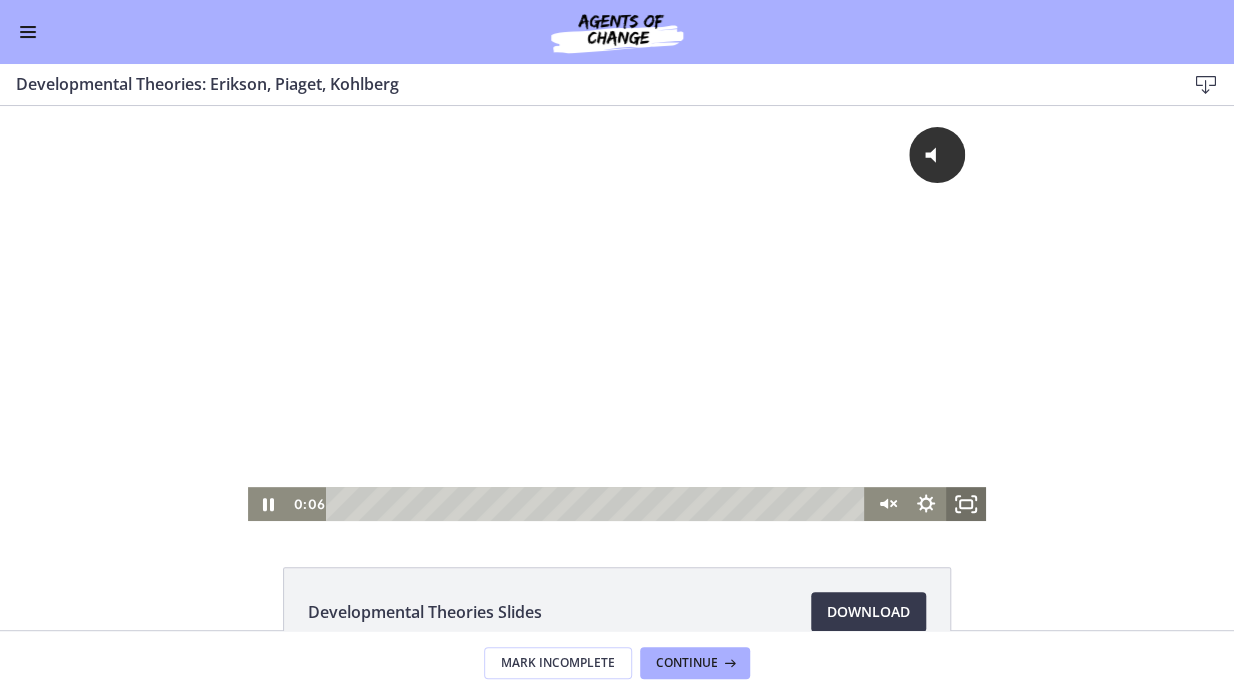 click 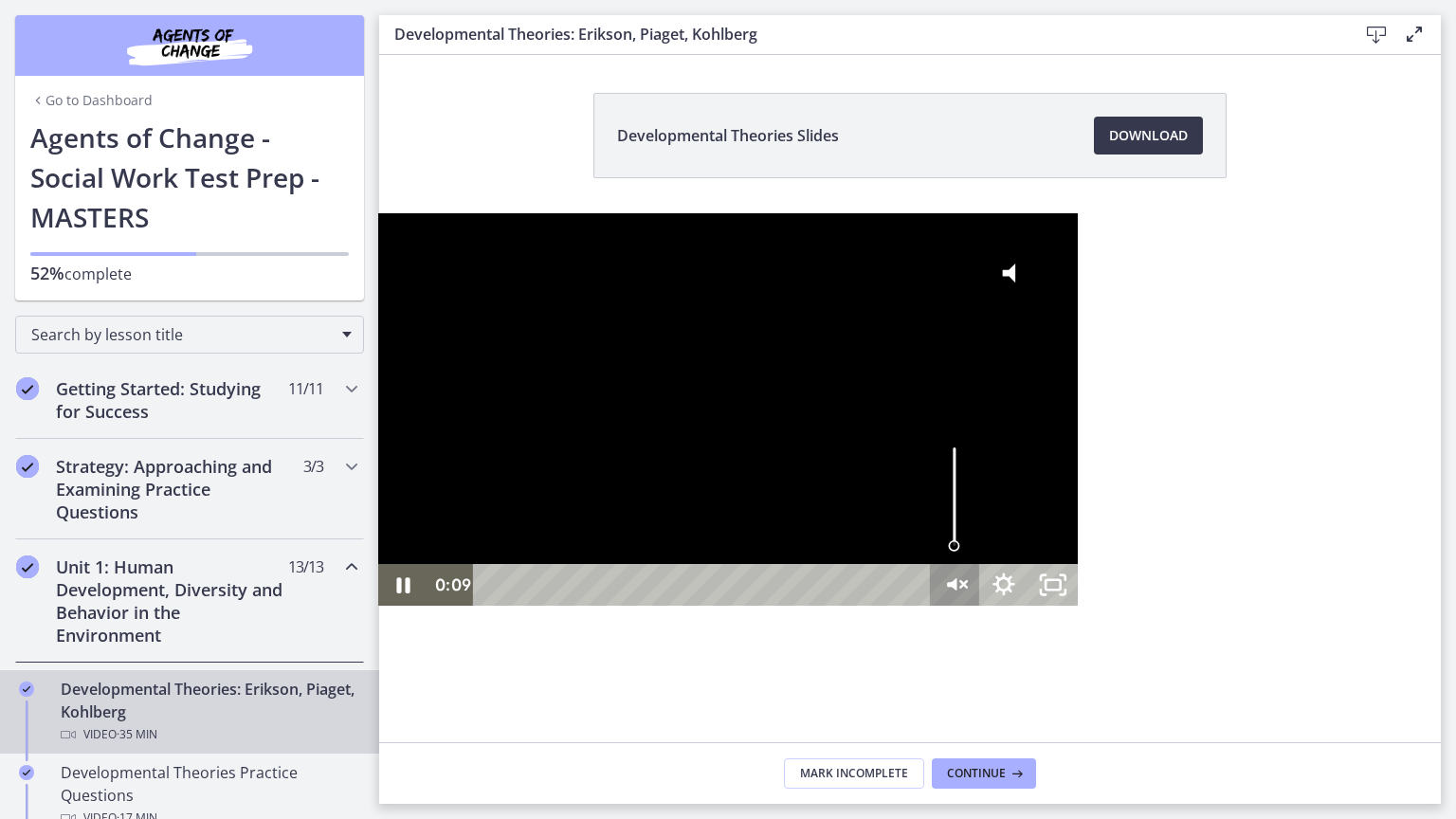 click 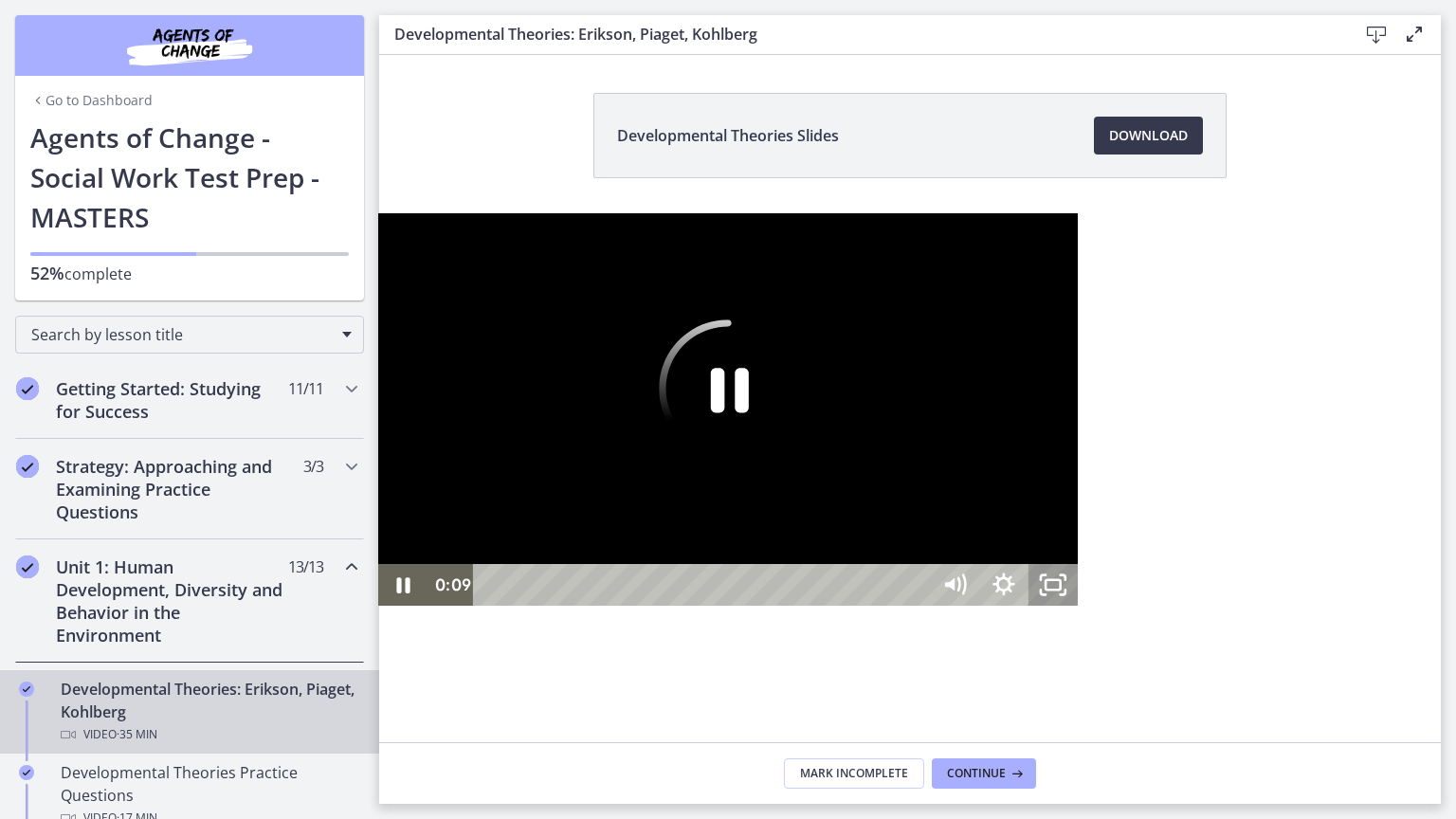 click 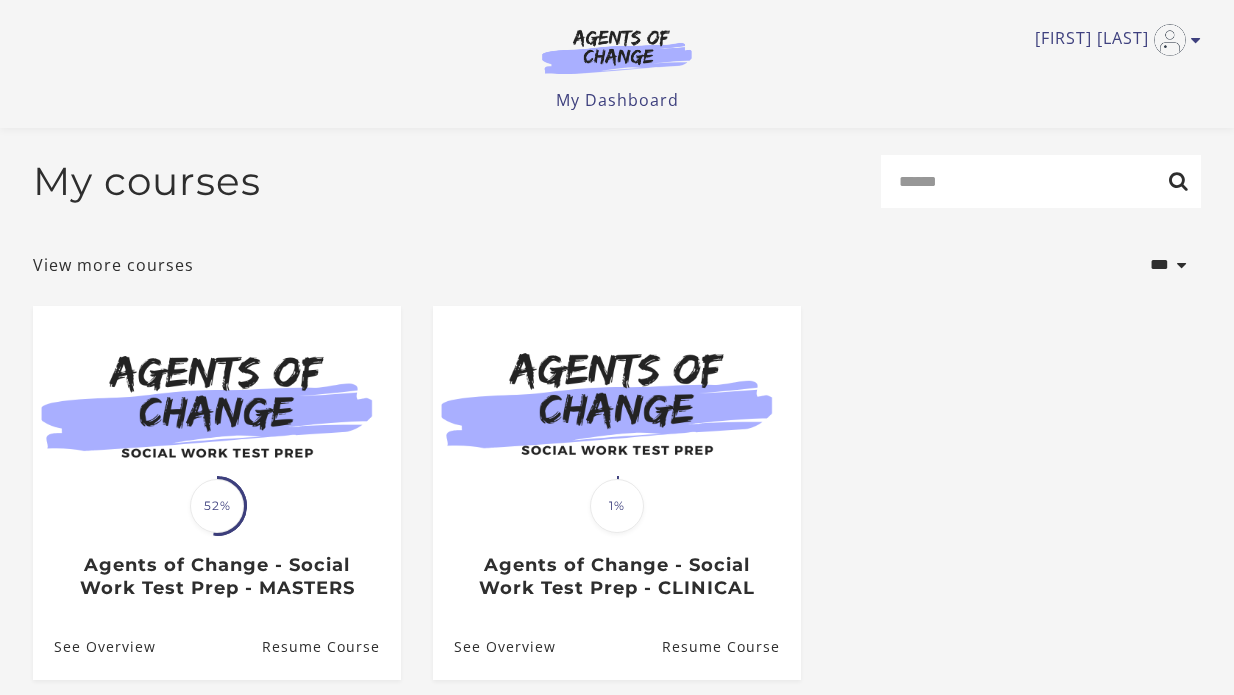 scroll, scrollTop: 103, scrollLeft: 0, axis: vertical 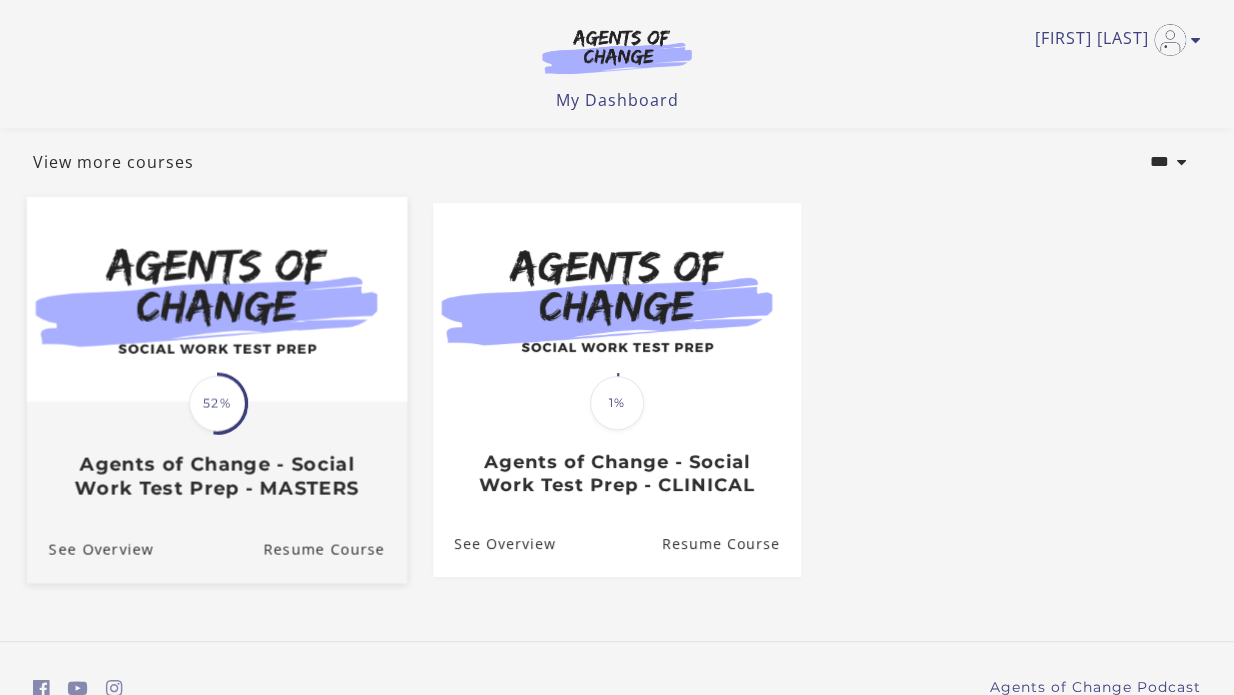 click on "Agents of Change - Social Work Test Prep - MASTERS" at bounding box center [217, 476] 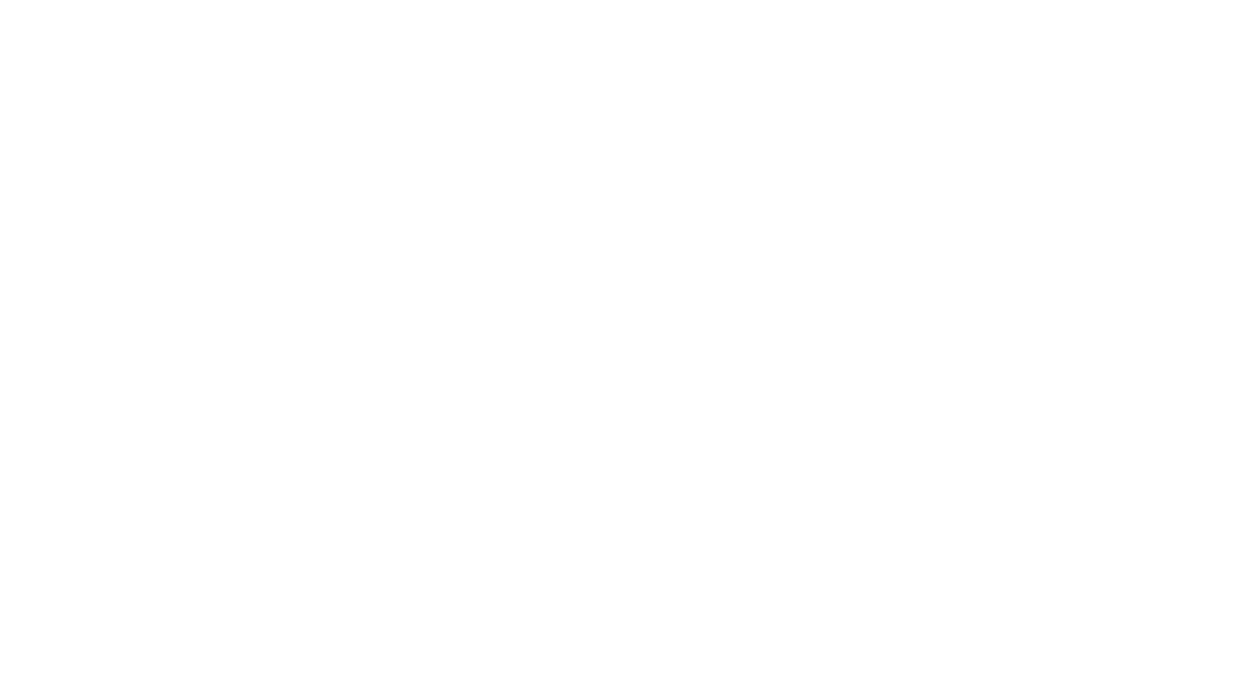 scroll, scrollTop: 0, scrollLeft: 0, axis: both 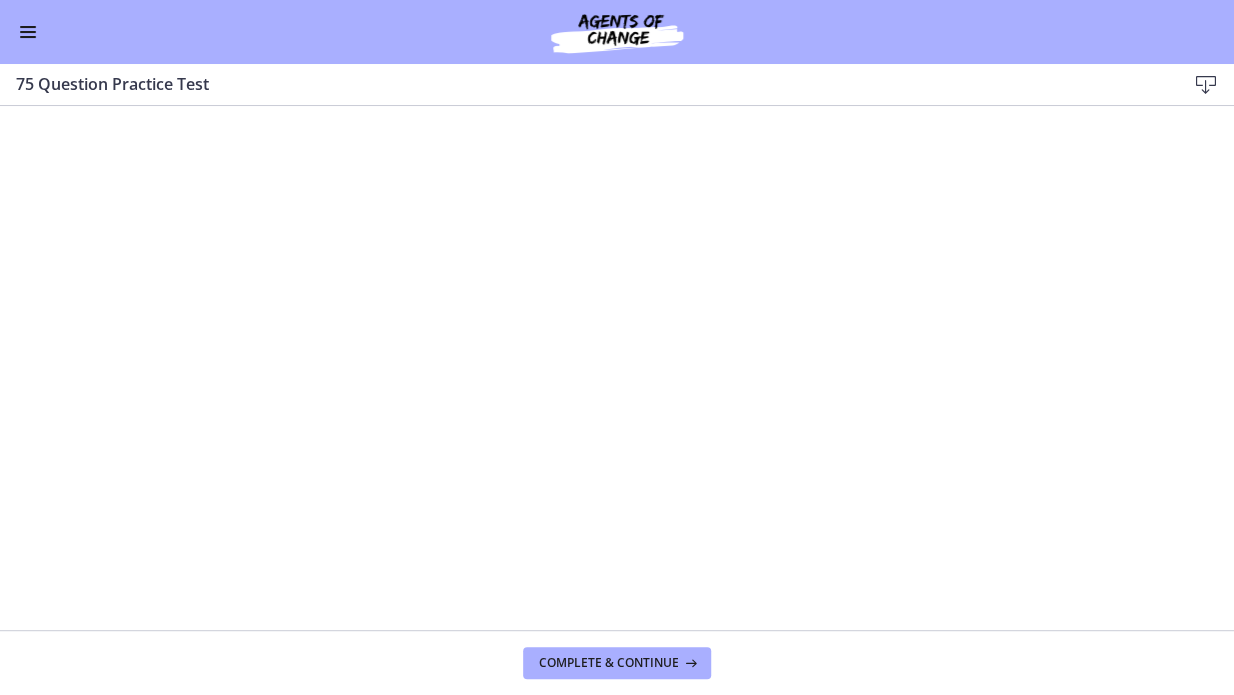click at bounding box center (28, 32) 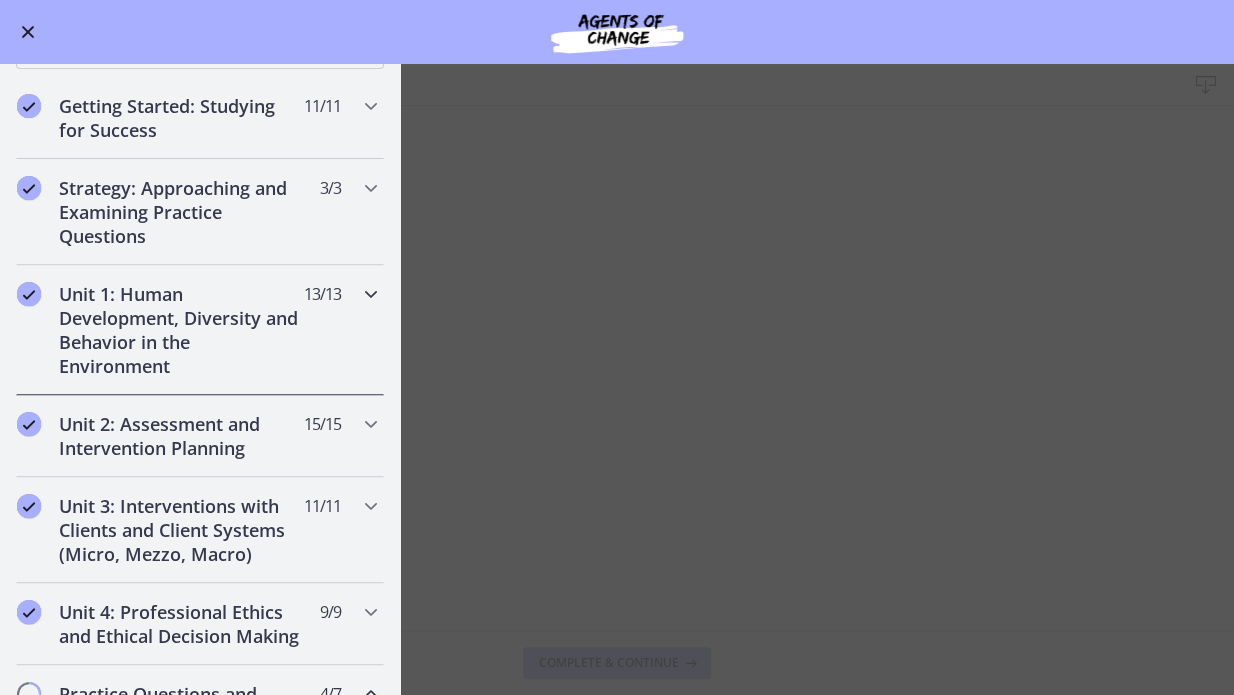scroll, scrollTop: 227, scrollLeft: 0, axis: vertical 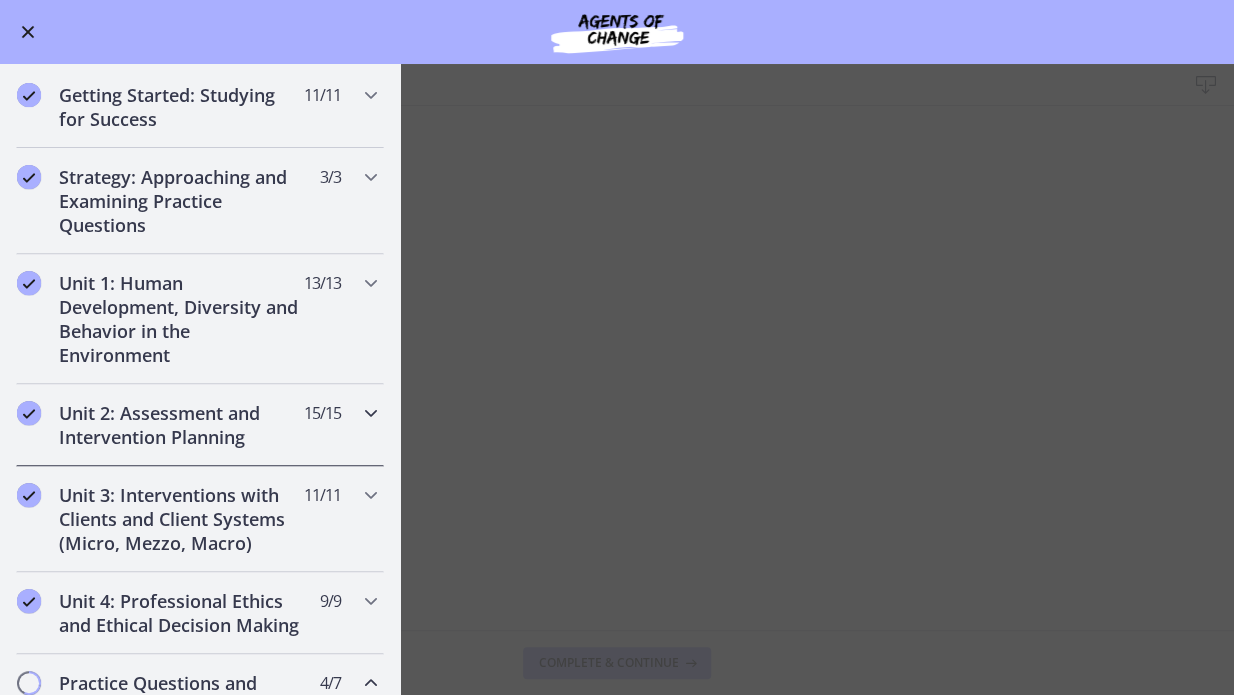 click on "Unit 2: Assessment and Intervention Planning
15  /  15
Completed" at bounding box center (200, 425) 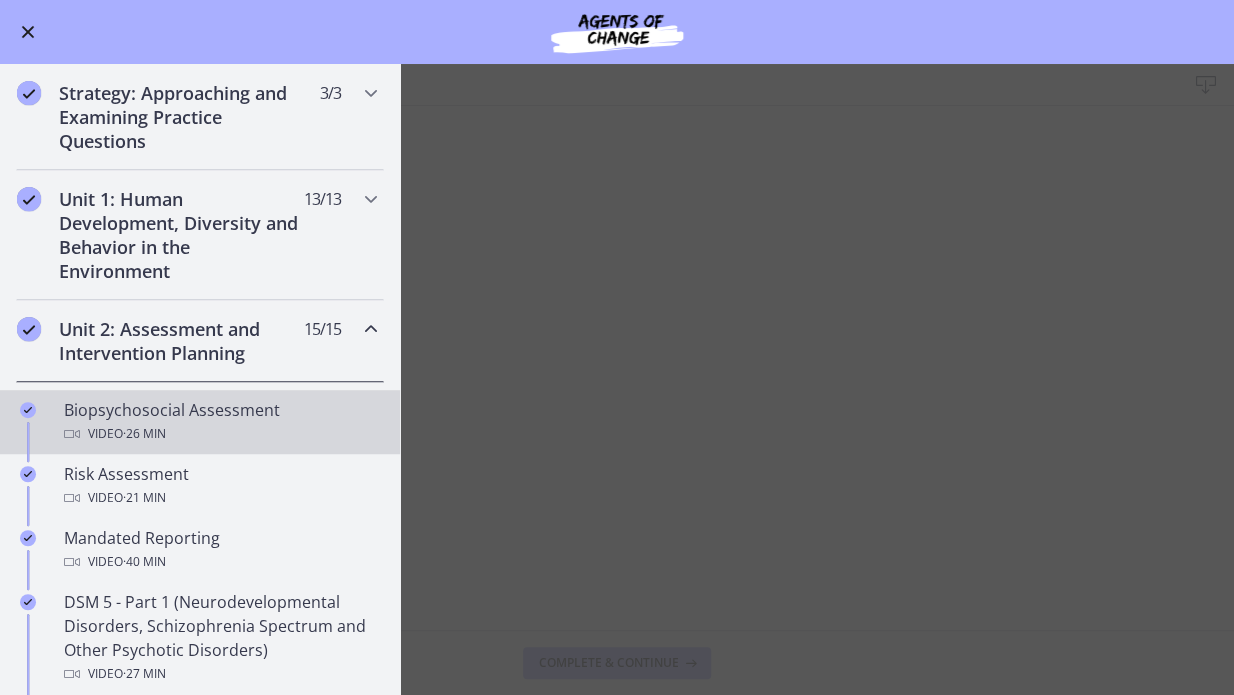 scroll, scrollTop: 336, scrollLeft: 0, axis: vertical 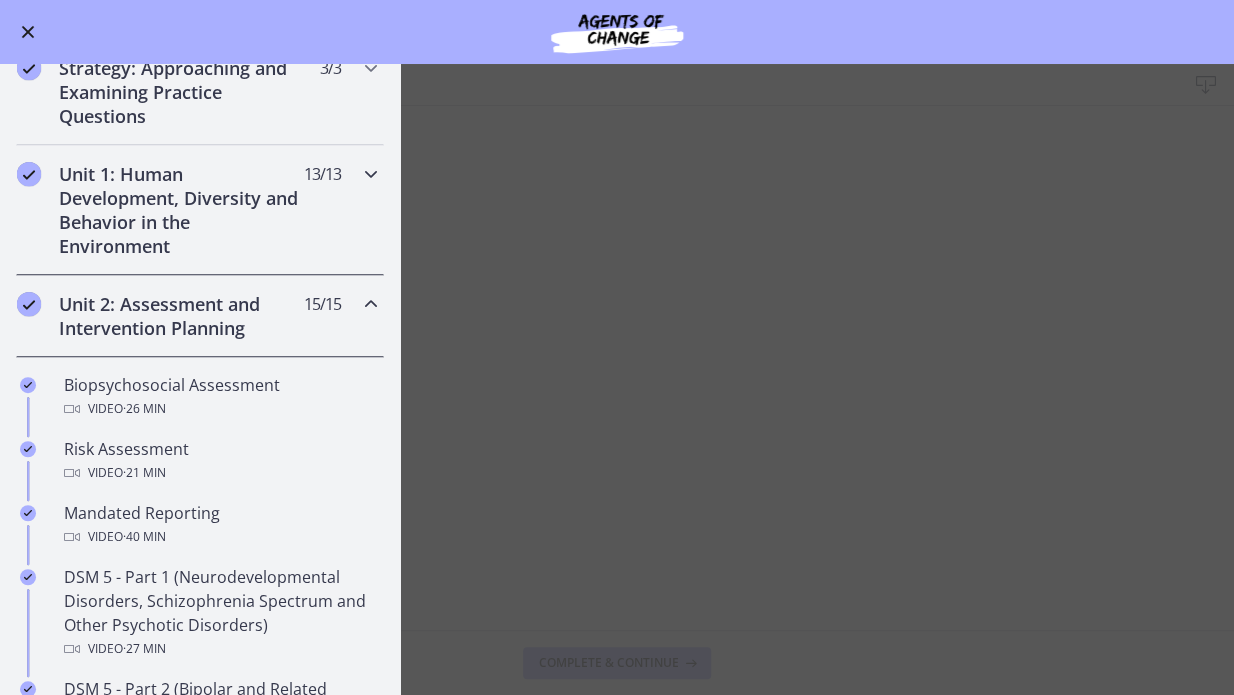 click on "Unit 1: Human Development, Diversity and Behavior in the Environment
13  /  13
Completed" at bounding box center (200, 210) 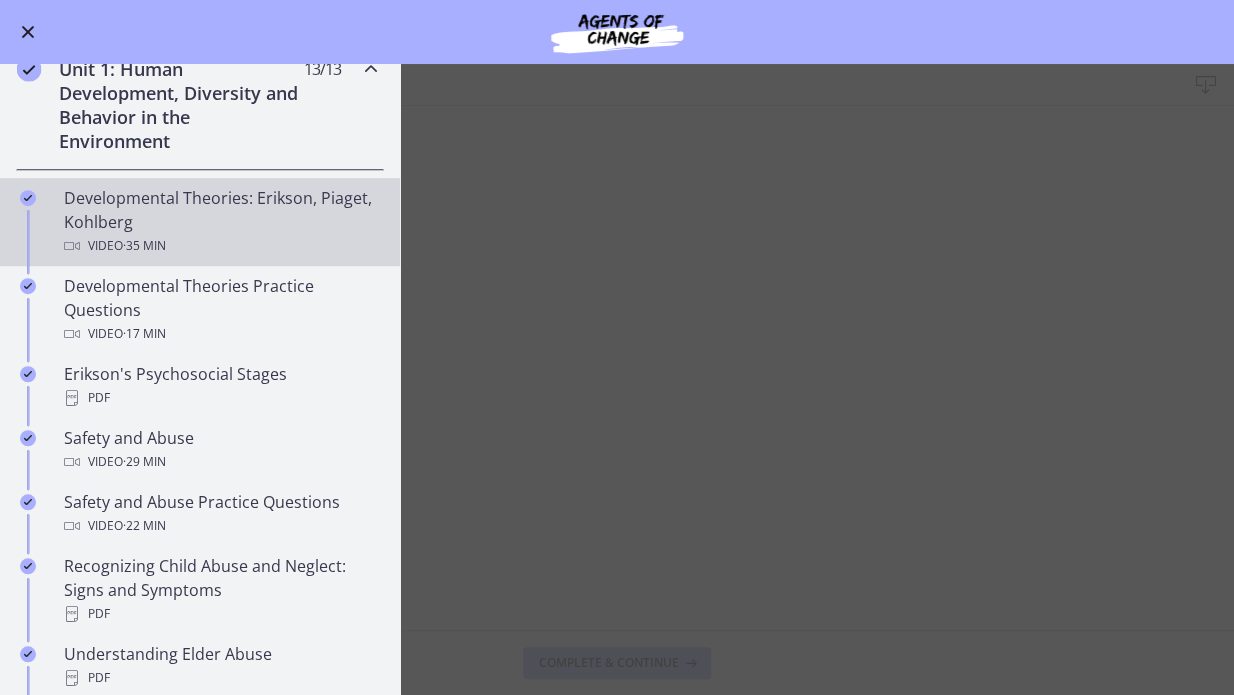 scroll, scrollTop: 443, scrollLeft: 0, axis: vertical 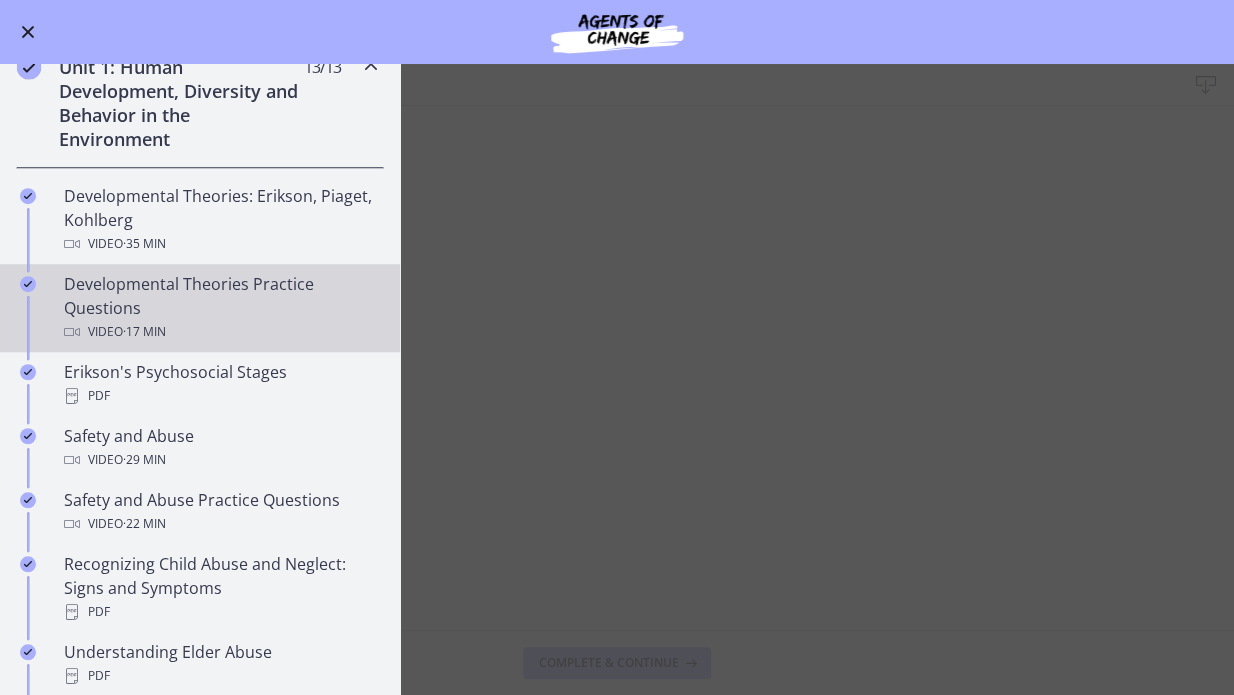 click on "Developmental Theories Practice Questions
Video
·  17 min" at bounding box center [220, 308] 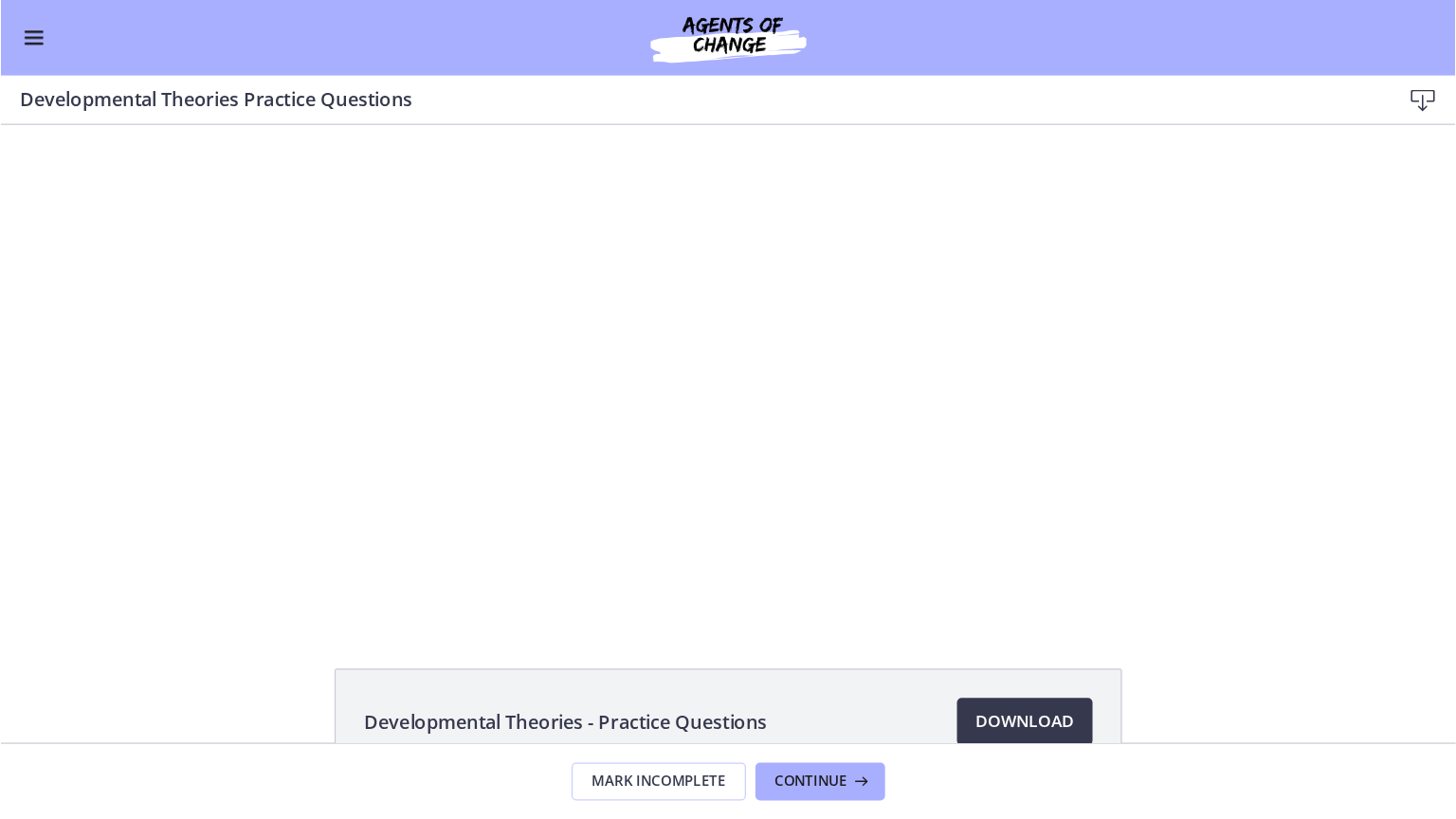 scroll, scrollTop: 0, scrollLeft: 0, axis: both 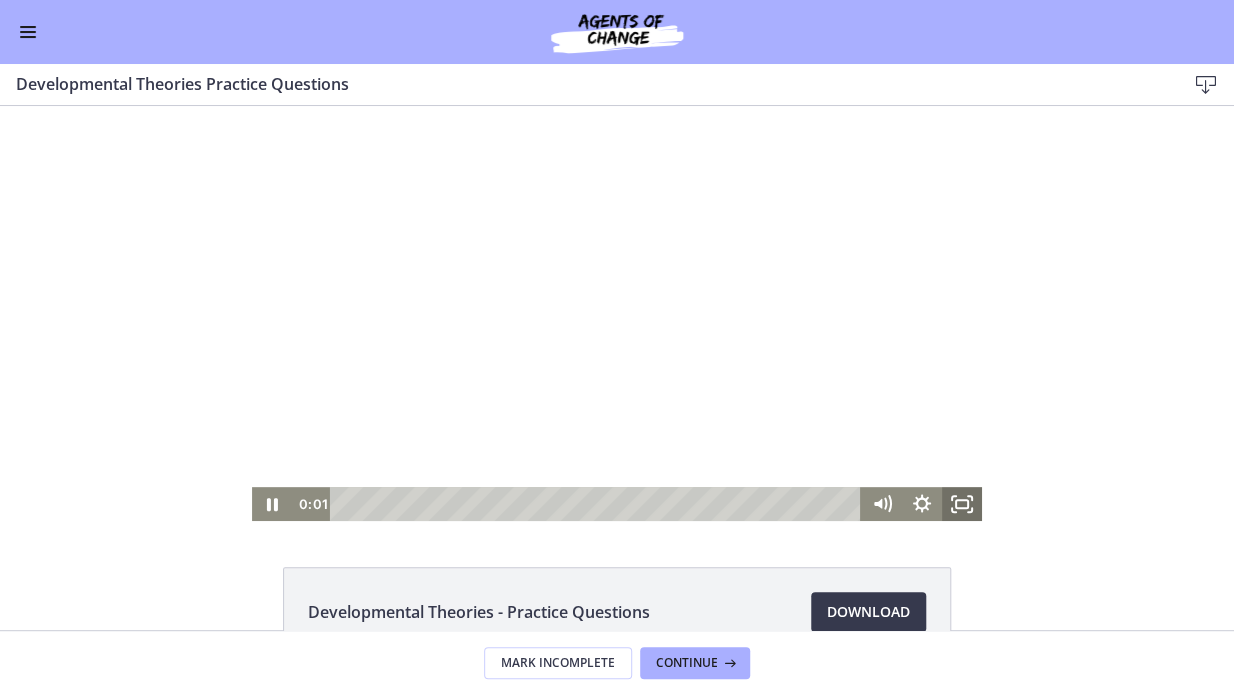 click 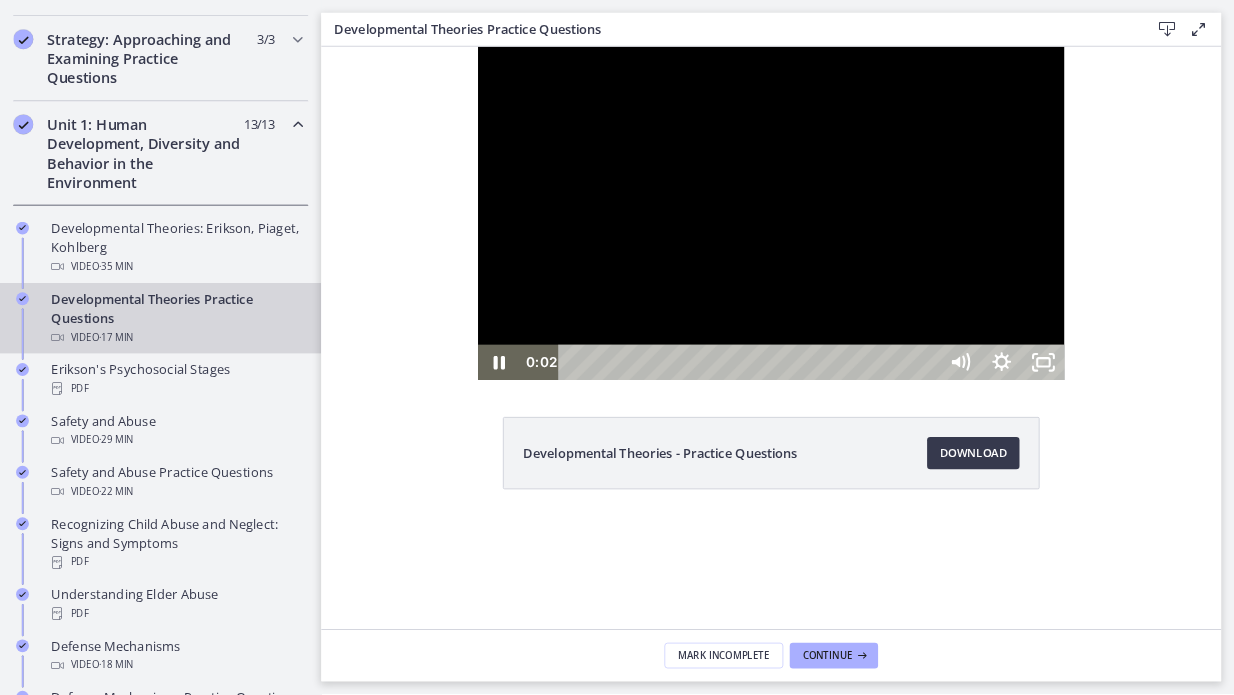scroll, scrollTop: 444, scrollLeft: 0, axis: vertical 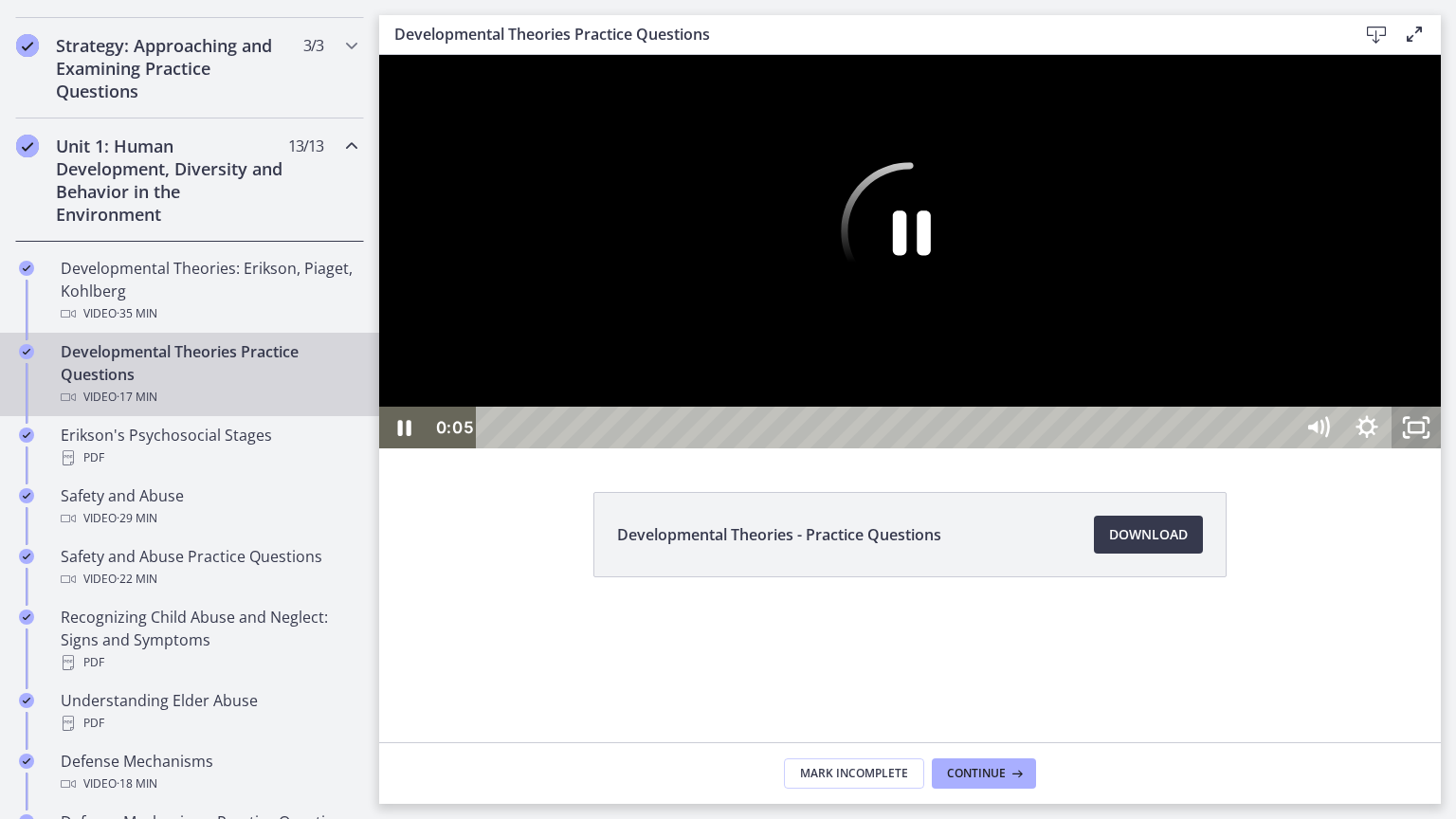 click 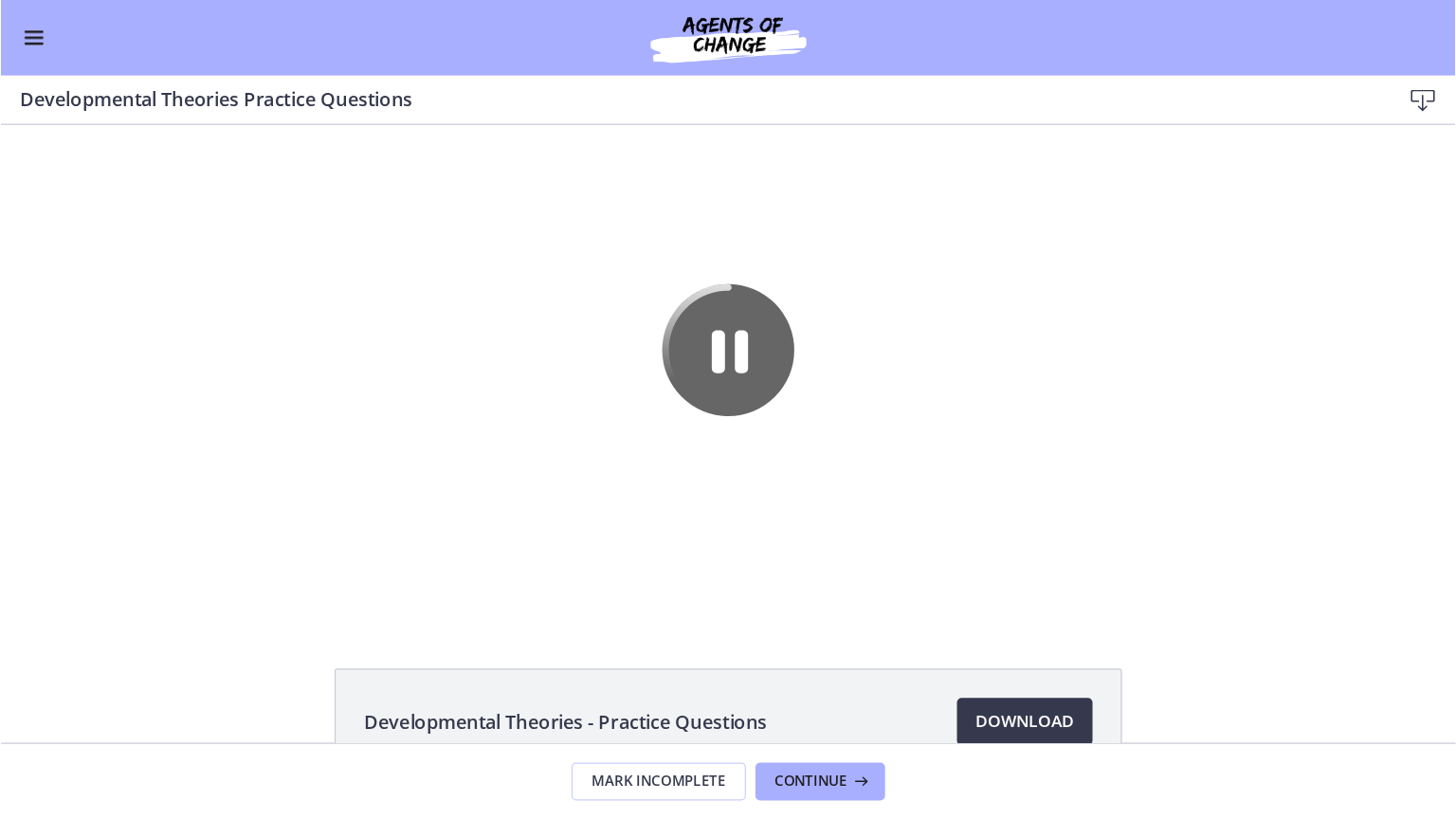 scroll, scrollTop: 418, scrollLeft: 0, axis: vertical 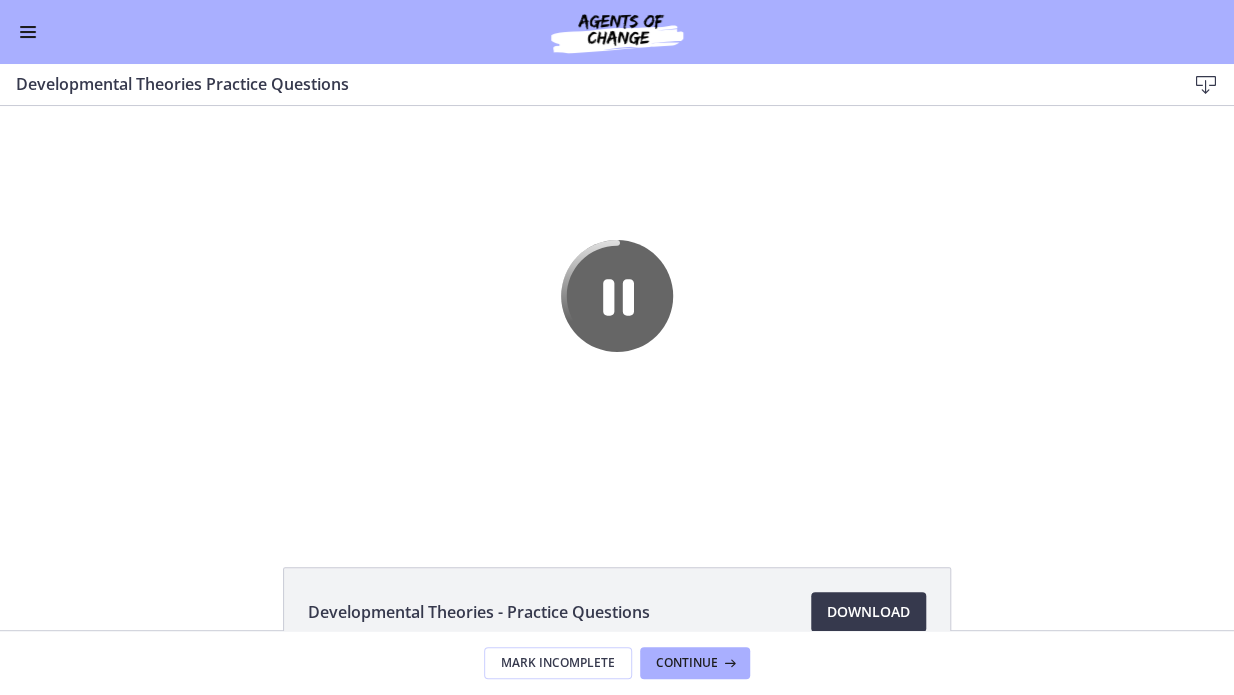 click on "The video is loading... Click for sound
@keyframes VOLUME_SMALL_WAVE_FLASH {
0% { opacity: 0; }
33% { opacity: 1; }
66% { opacity: 1; }
100% { opacity: 0; }
}
@keyframes VOLUME_LARGE_WAVE_FLASH {
0% { opacity: 0; }
33% { opacity: 1; }
66% { opacity: 1; }
100% { opacity: 0; }
}
.volume__small-wave {
animation: VOLUME_SMALL_WAVE_FLASH 2s infinite;
opacity: 0;
}
.volume__large-wave {
animation: VOLUME_LARGE_WAVE_FLASH 2s infinite .3s;
opacity: 0;
}
0:05" at bounding box center [617, 313] 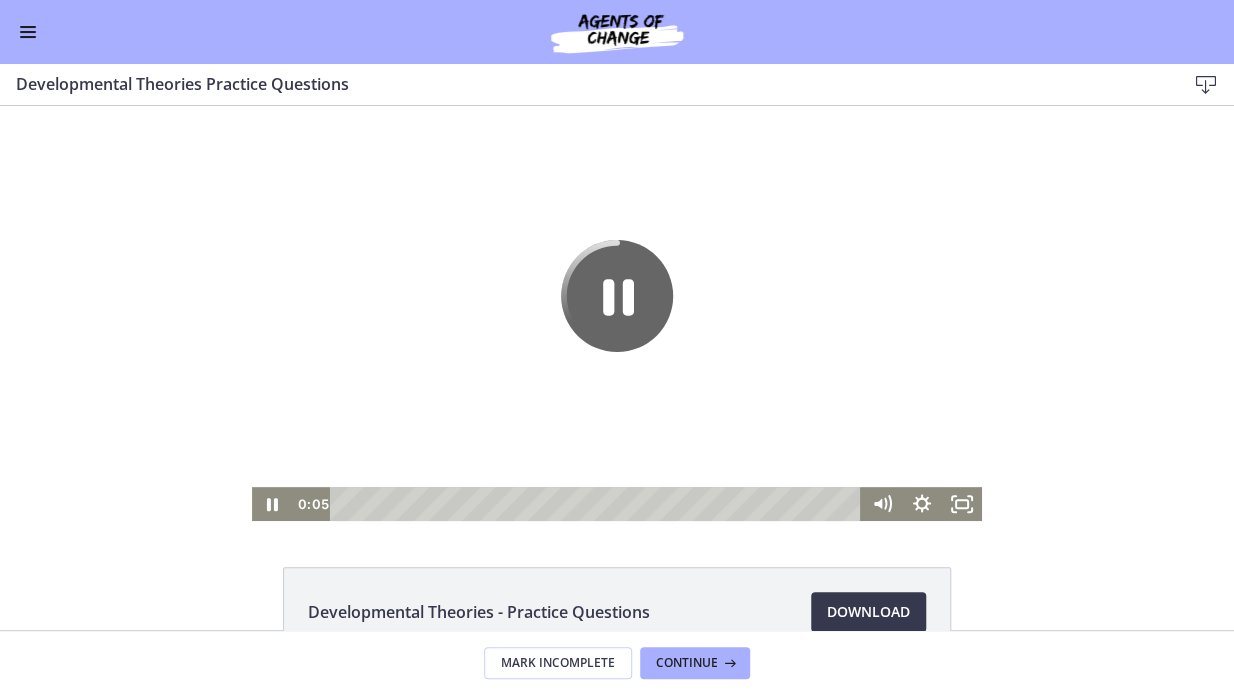 click 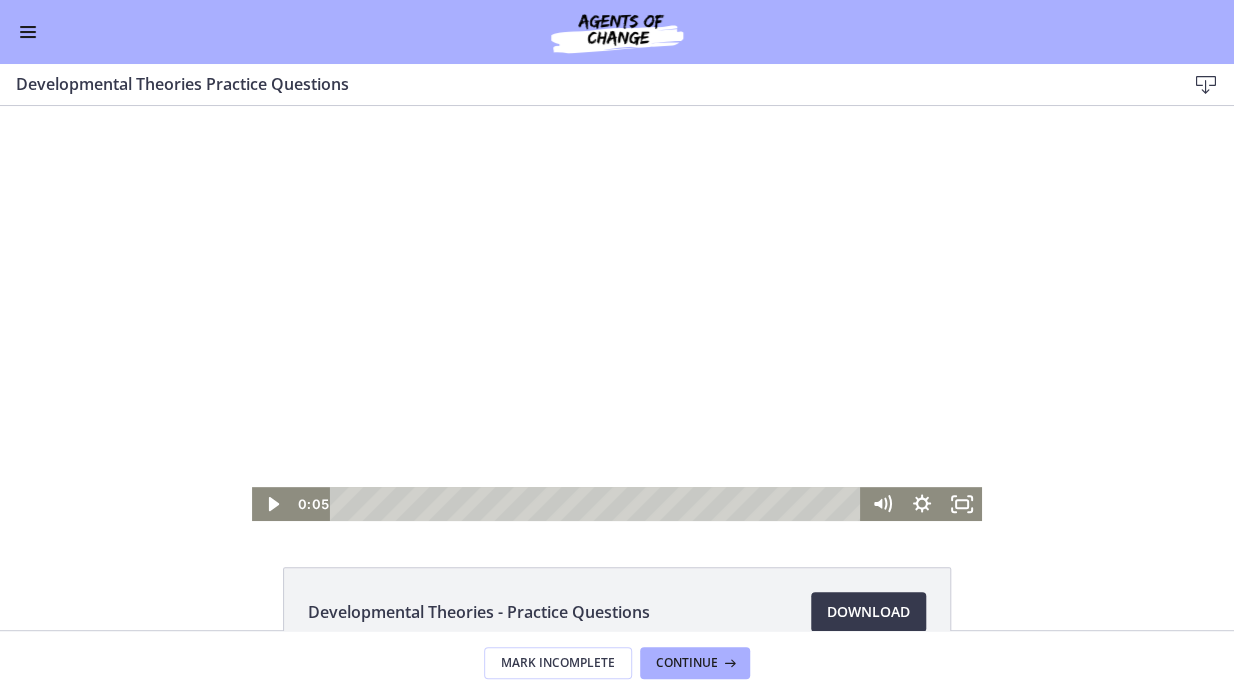 click at bounding box center [617, 313] 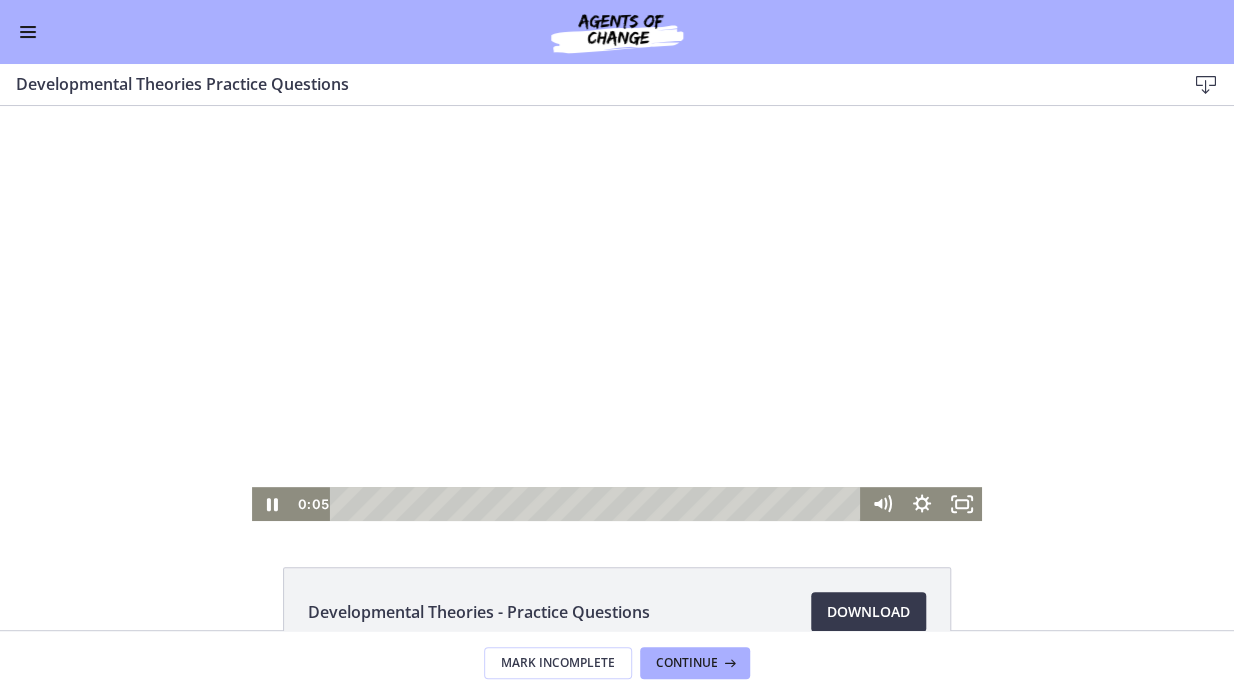 click at bounding box center [598, 504] 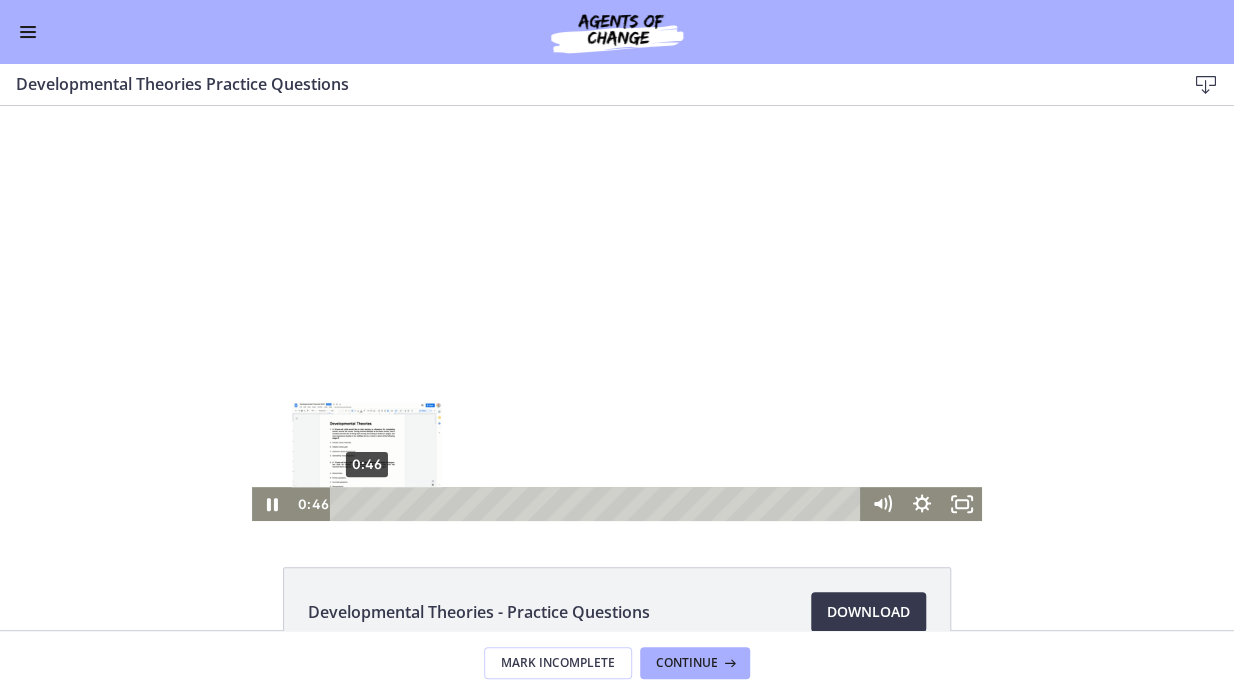 click on "0:46" at bounding box center (598, 504) 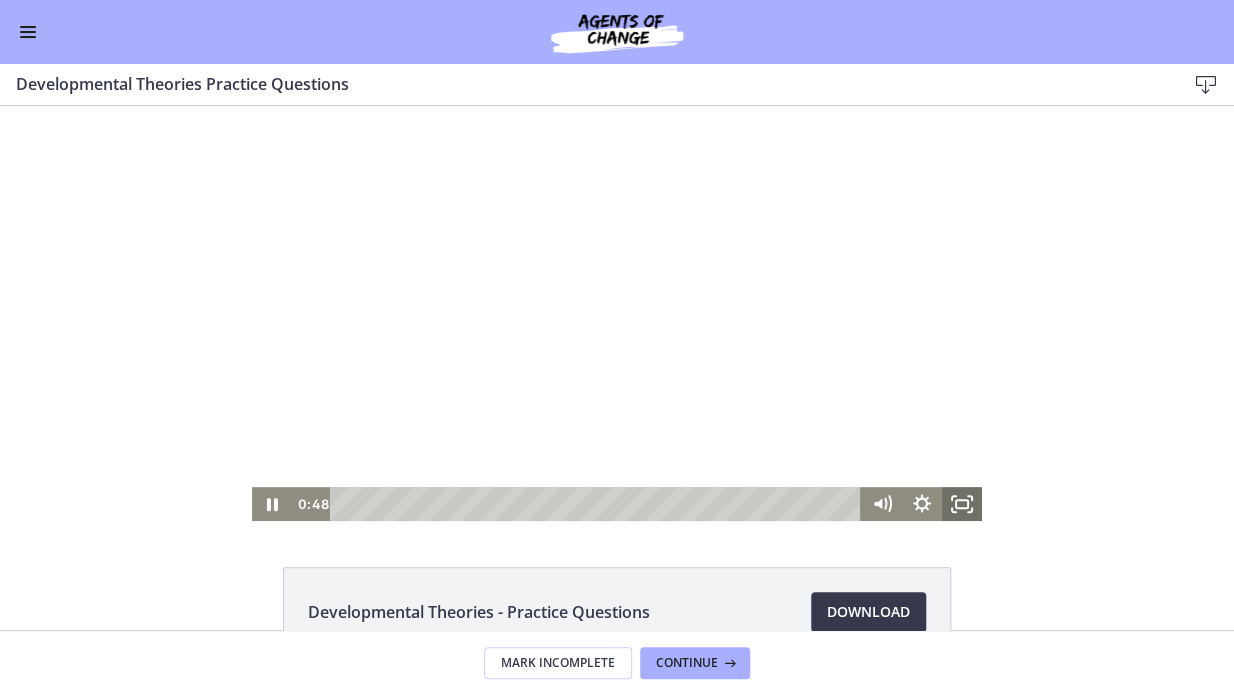 click 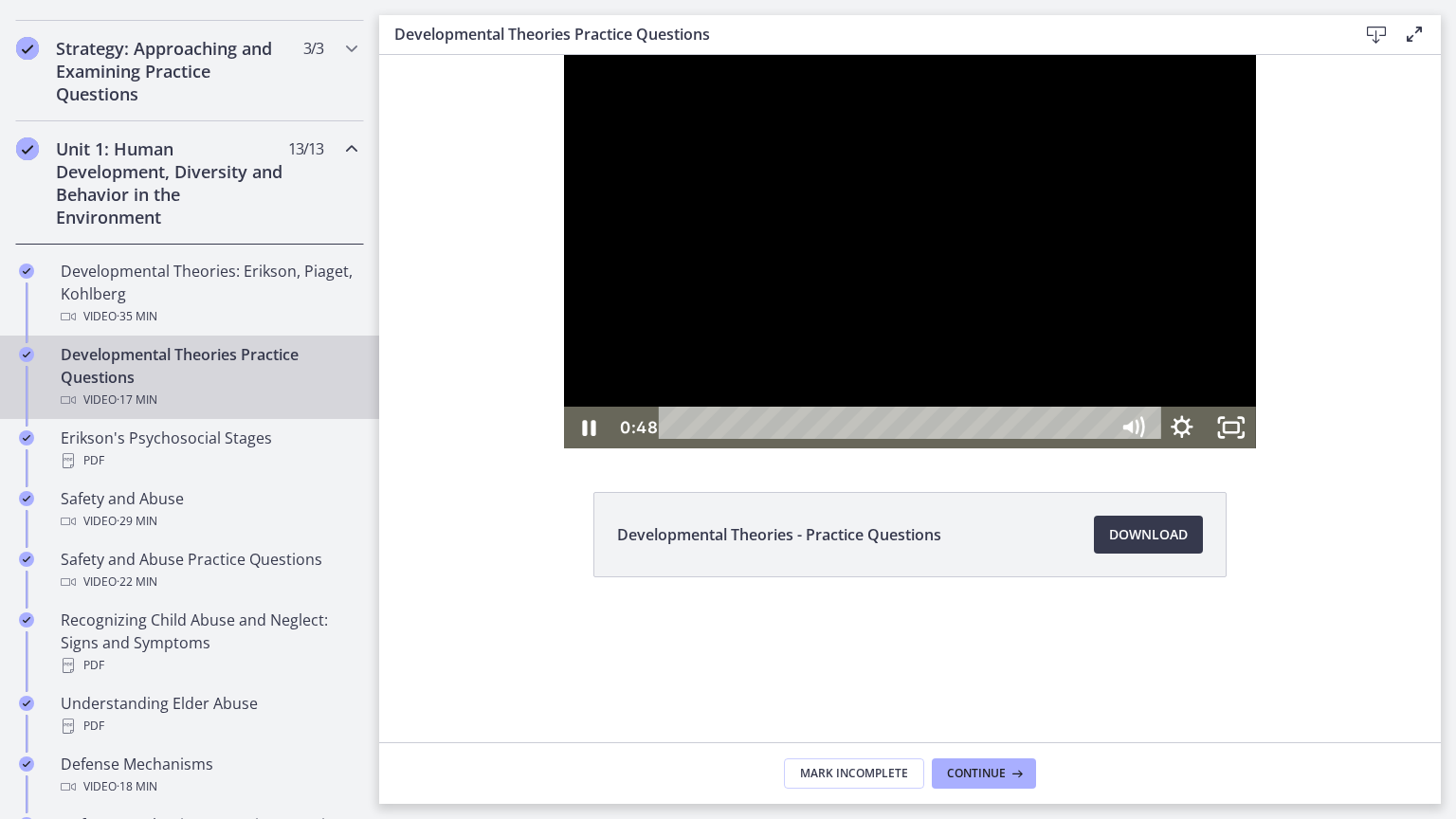 scroll, scrollTop: 423, scrollLeft: 0, axis: vertical 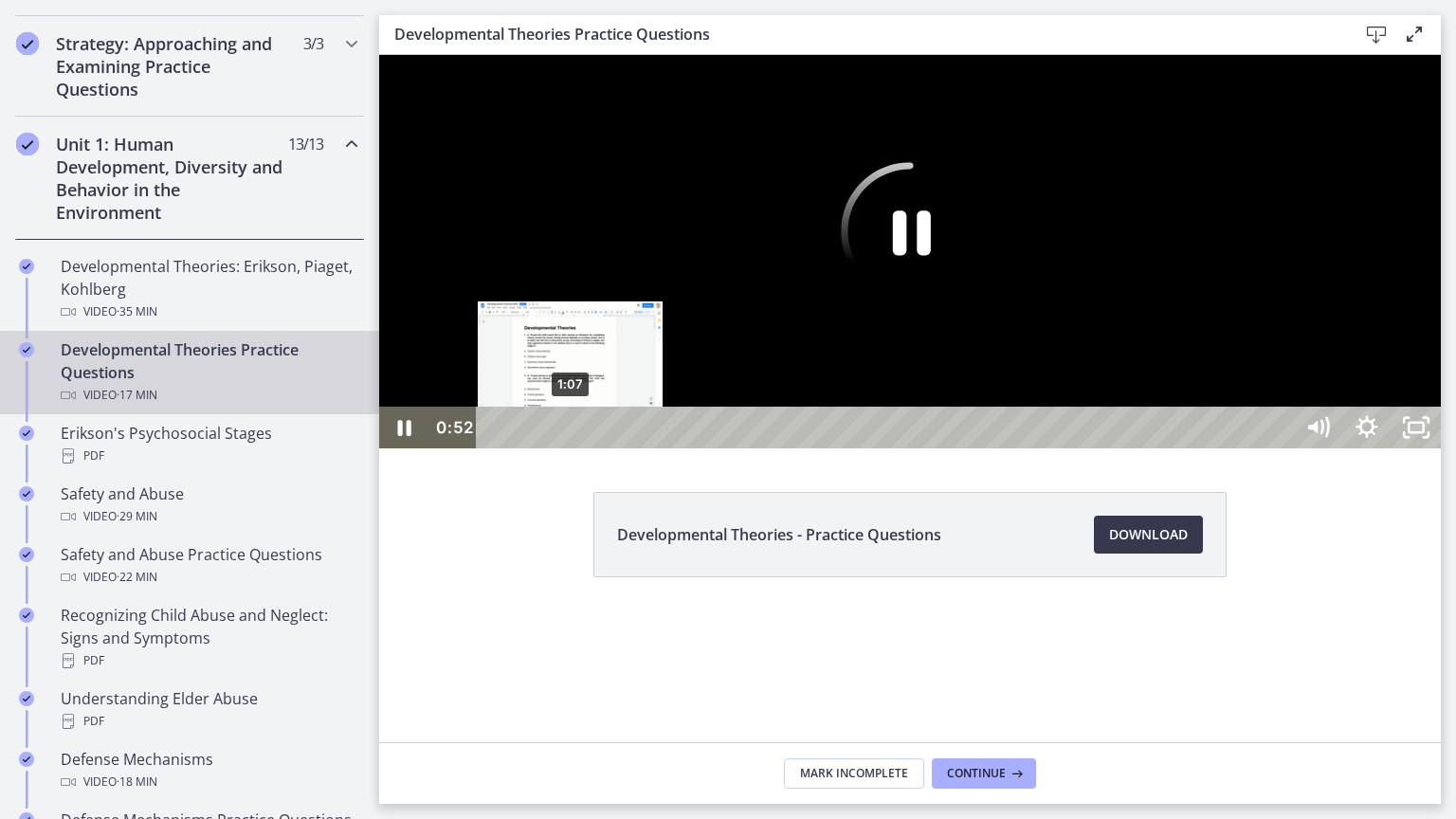 click on "1:07" at bounding box center (887, 428) 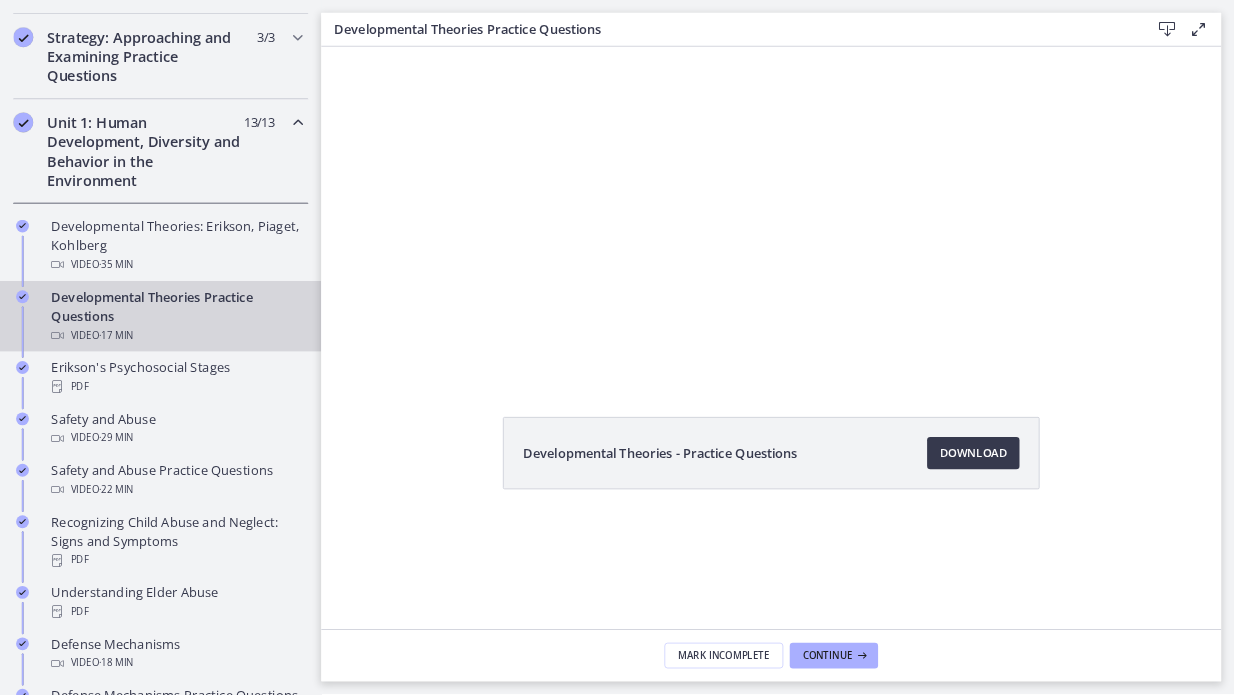 scroll, scrollTop: 0, scrollLeft: 0, axis: both 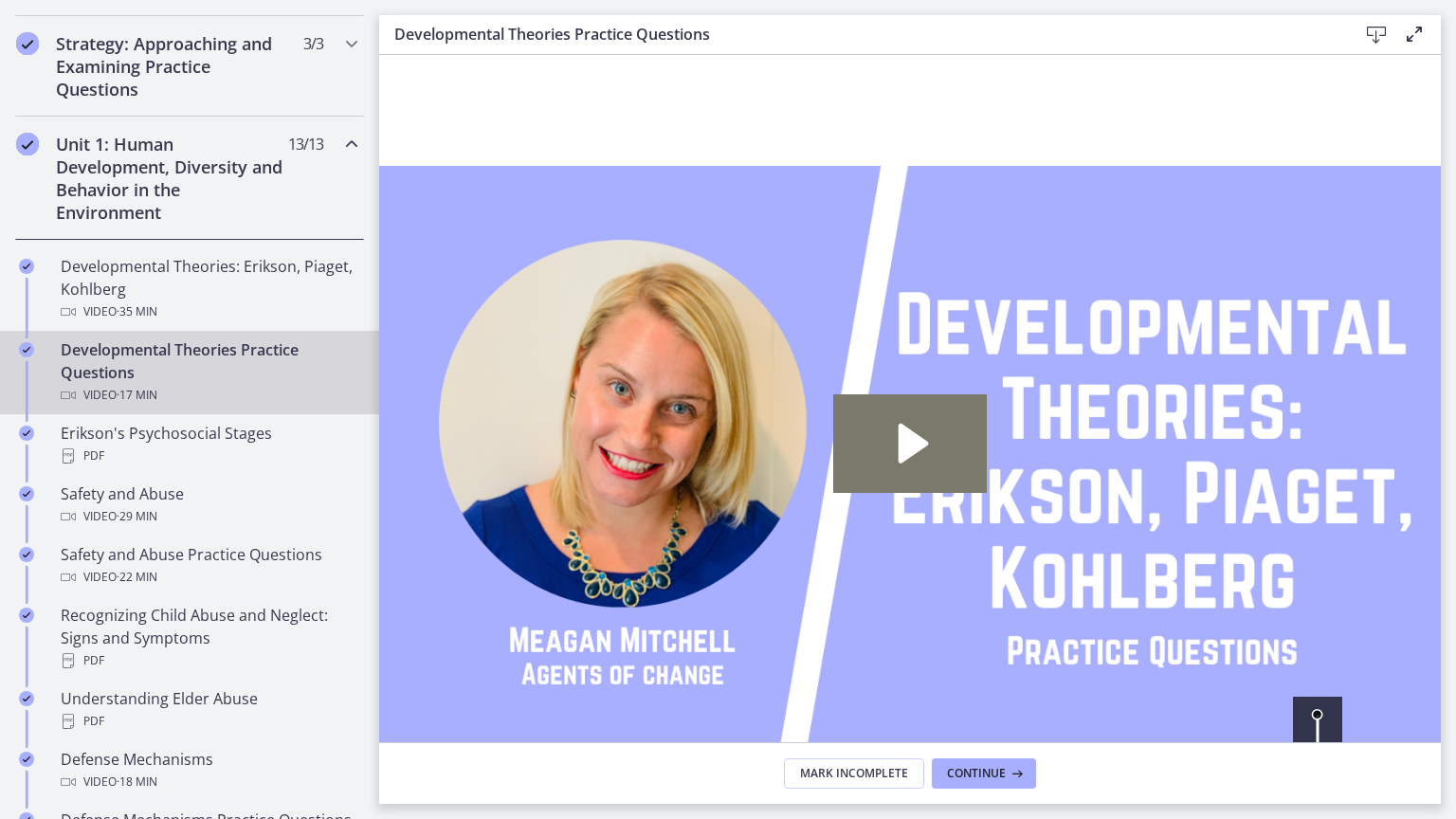 click 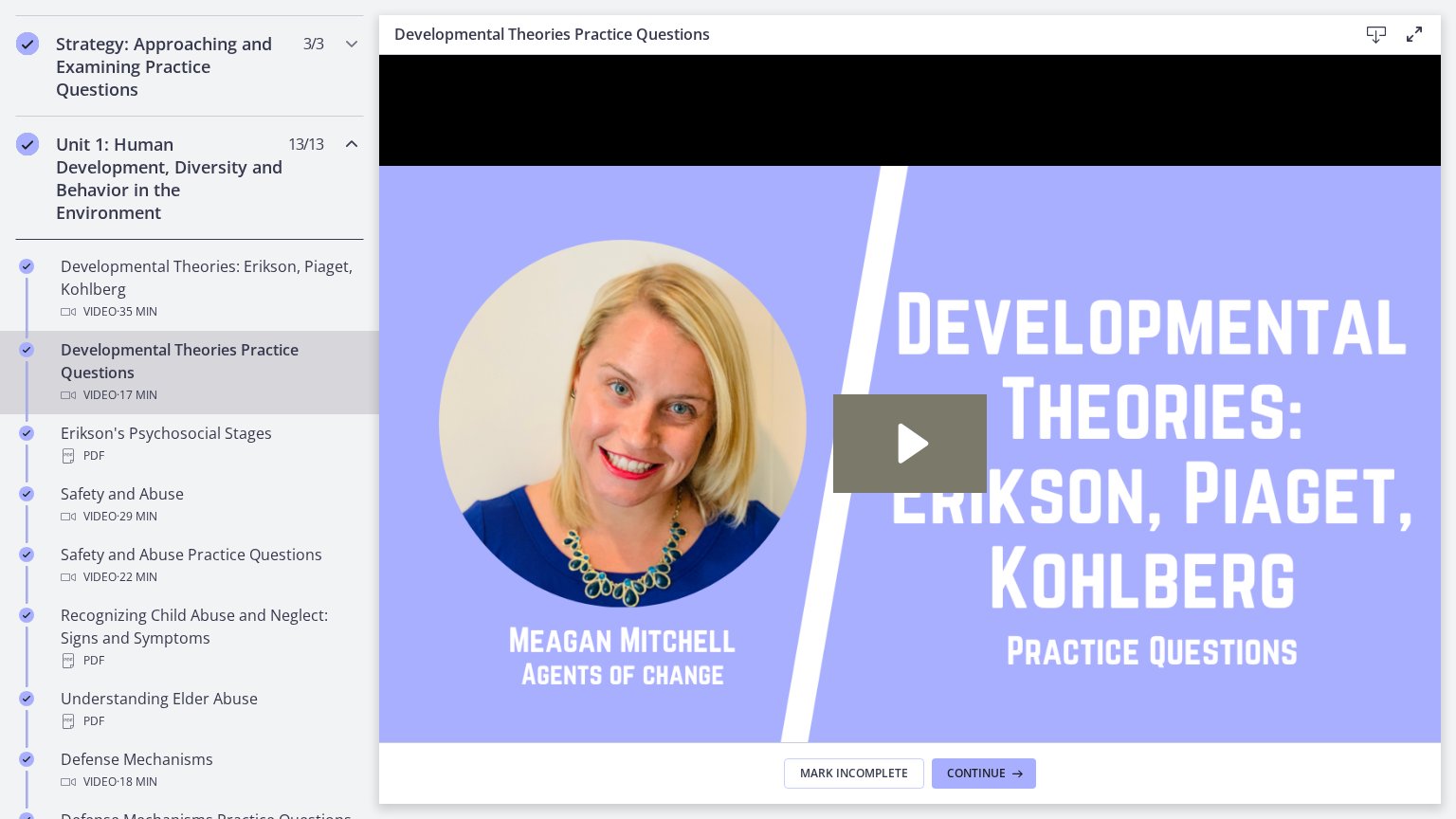 click 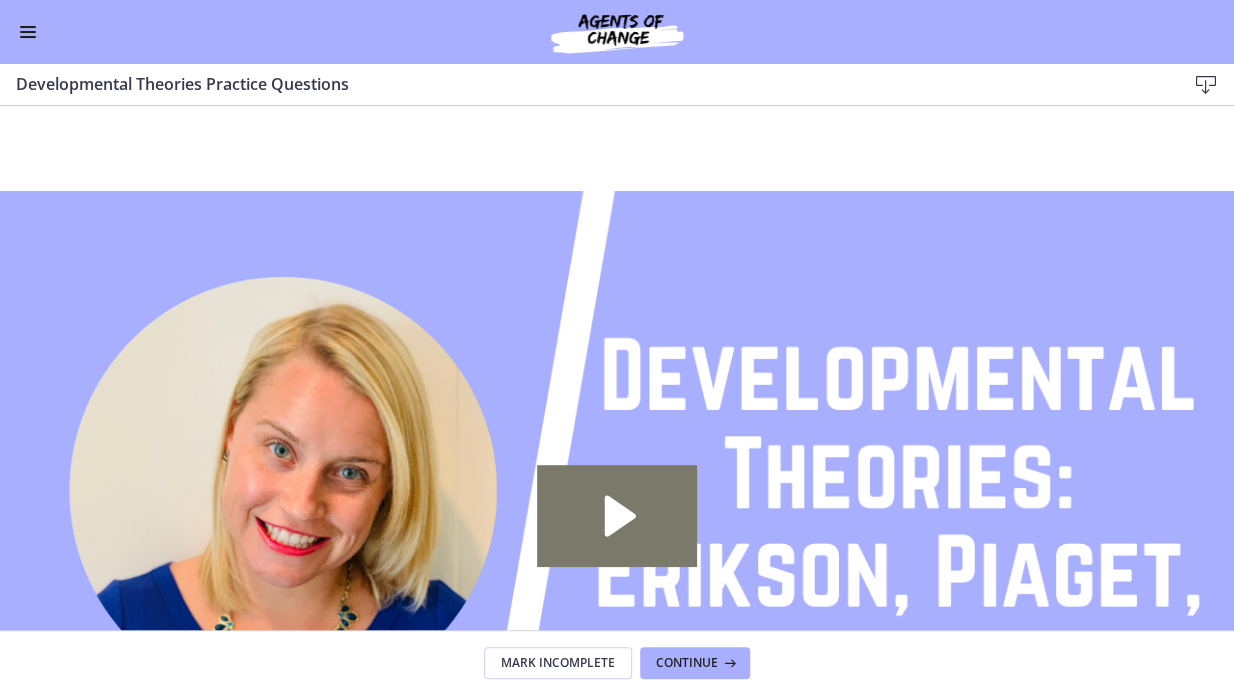 scroll, scrollTop: 441, scrollLeft: 0, axis: vertical 